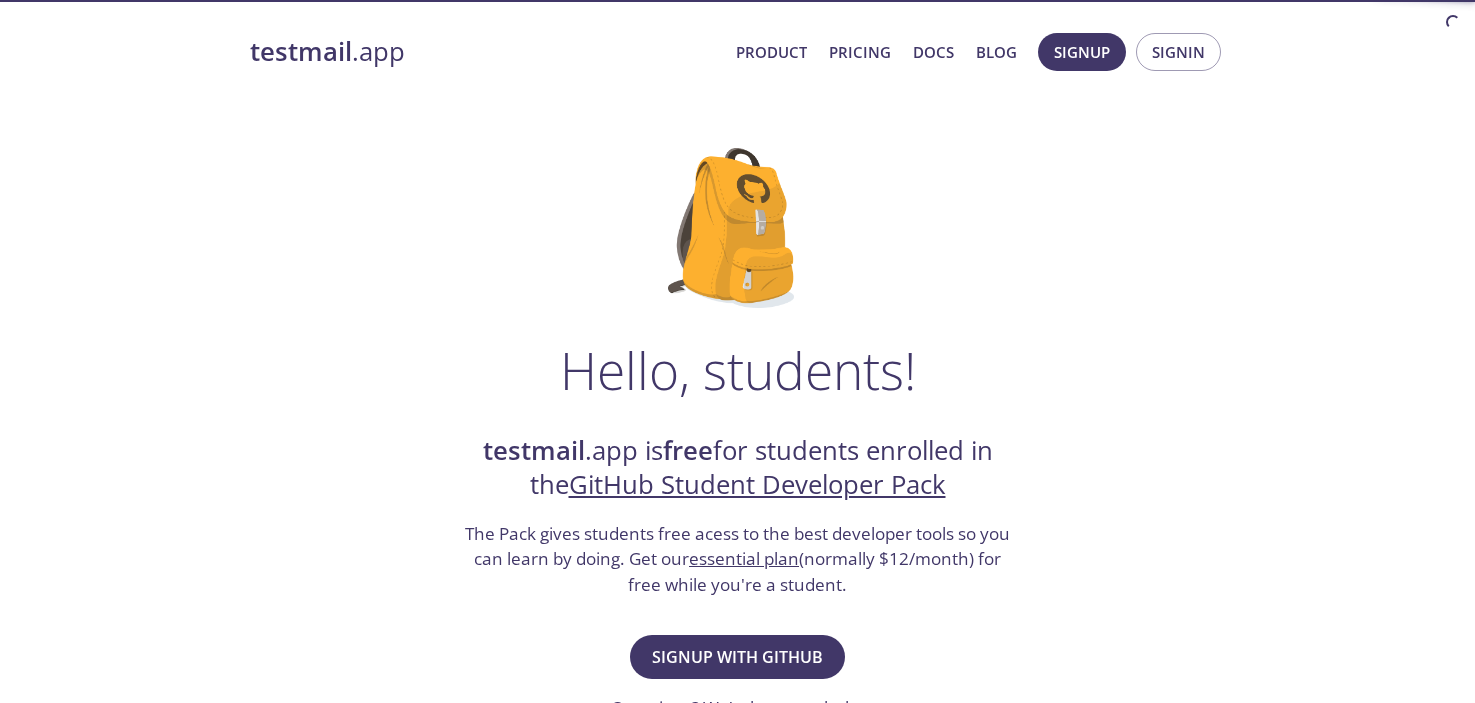 scroll, scrollTop: 0, scrollLeft: 0, axis: both 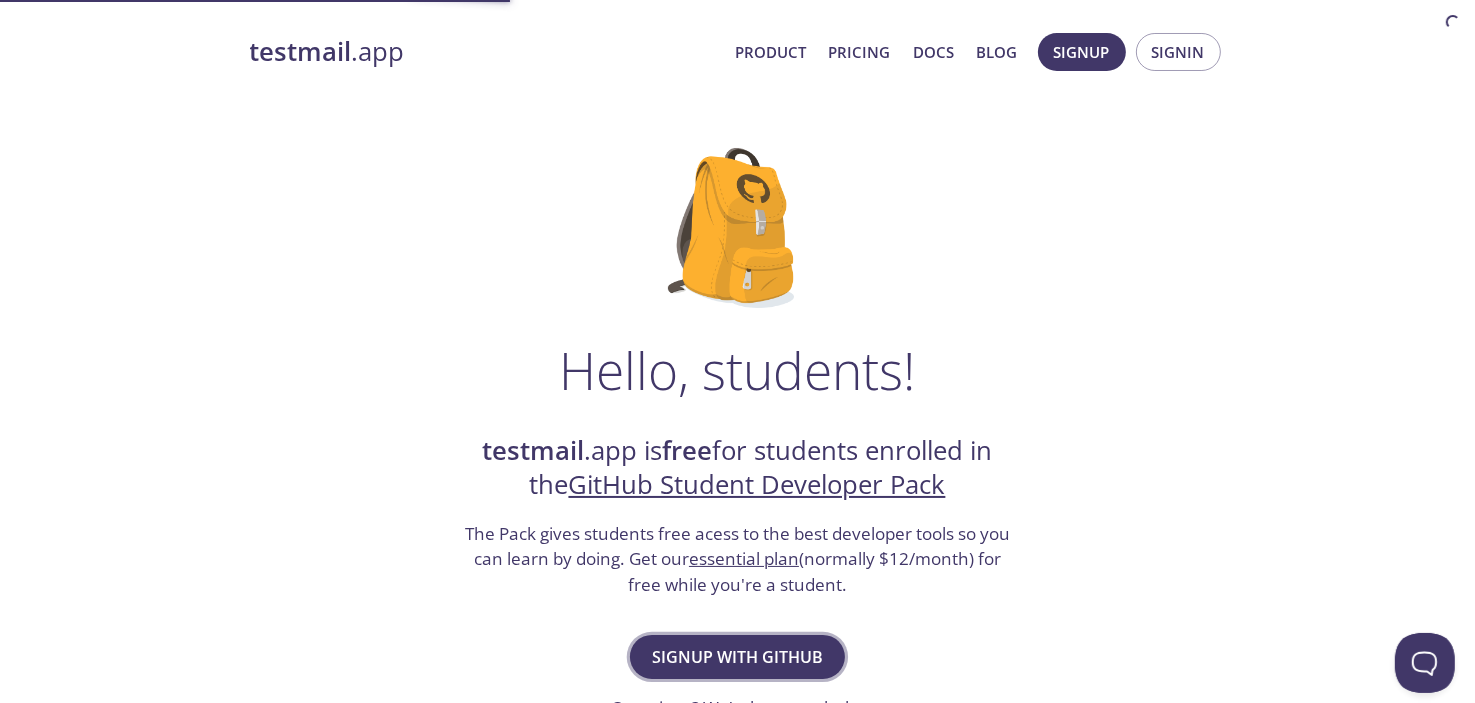 click on "Signup with GitHub" at bounding box center [737, 657] 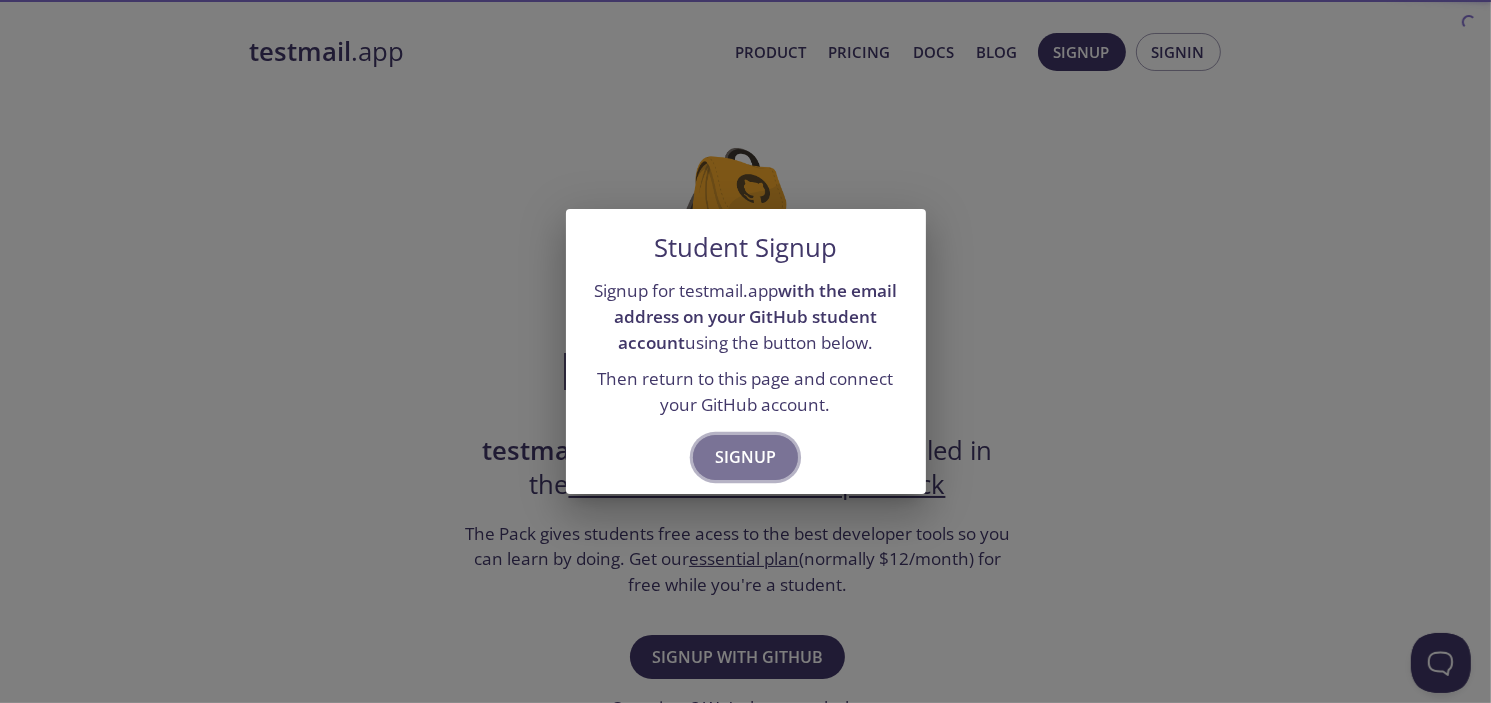 click on "Signup" at bounding box center [745, 457] 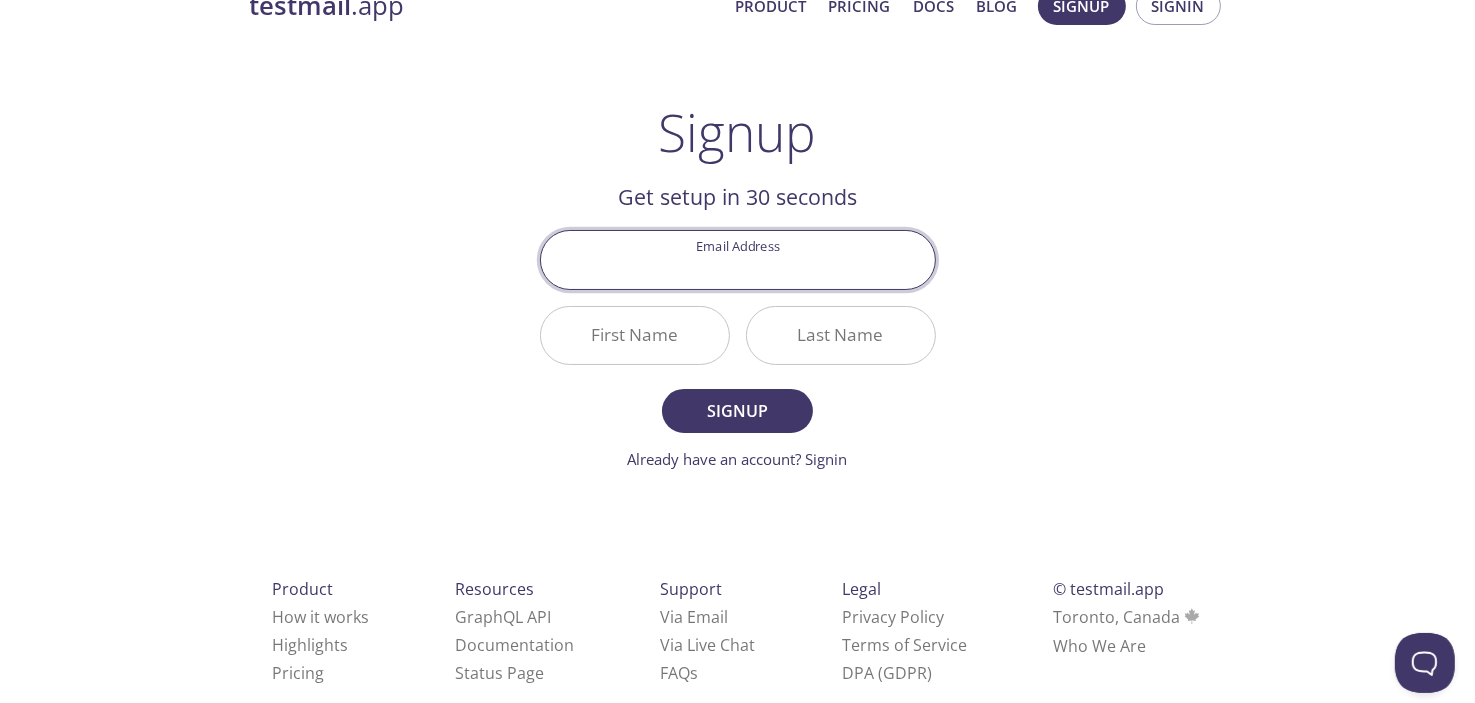 scroll, scrollTop: 47, scrollLeft: 0, axis: vertical 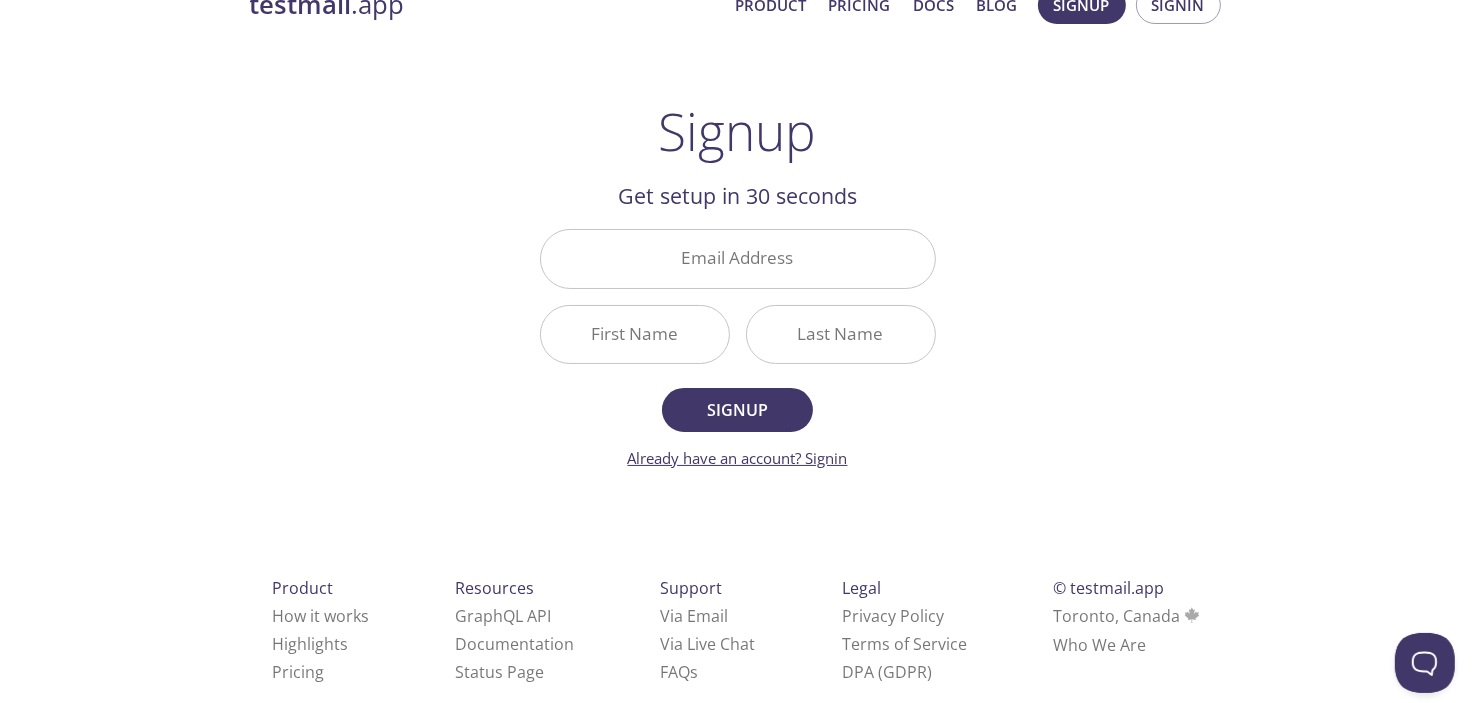 click on "Already have an account? Signin" at bounding box center [738, 458] 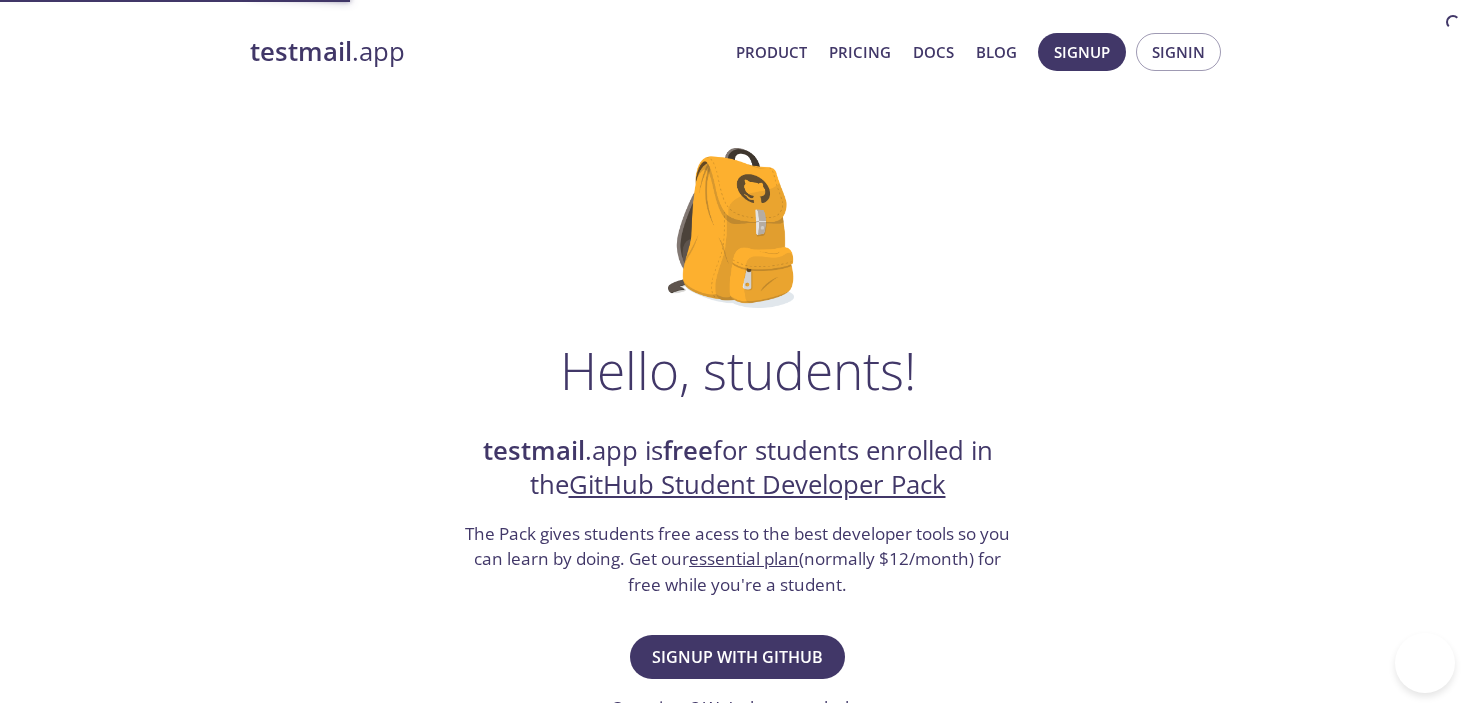 scroll, scrollTop: 0, scrollLeft: 0, axis: both 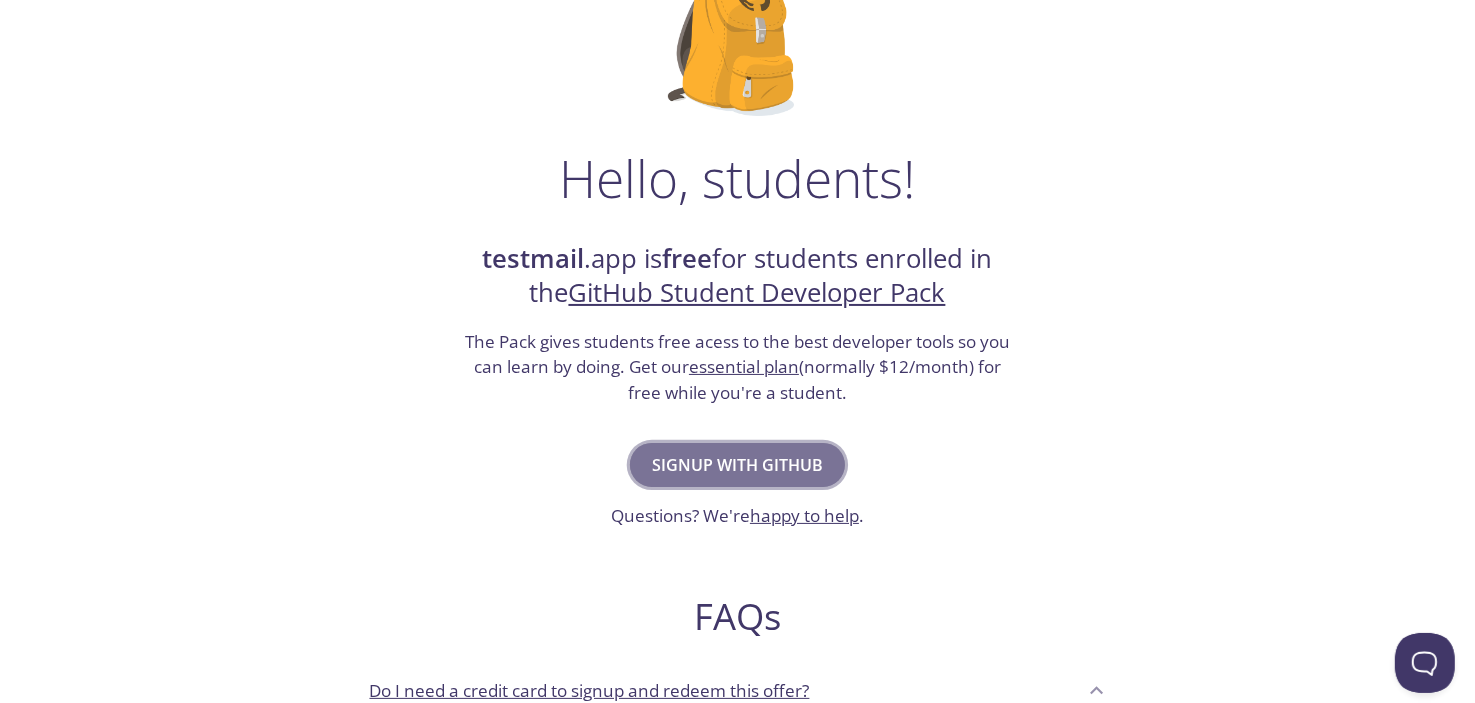 click on "Signup with GitHub" at bounding box center [737, 465] 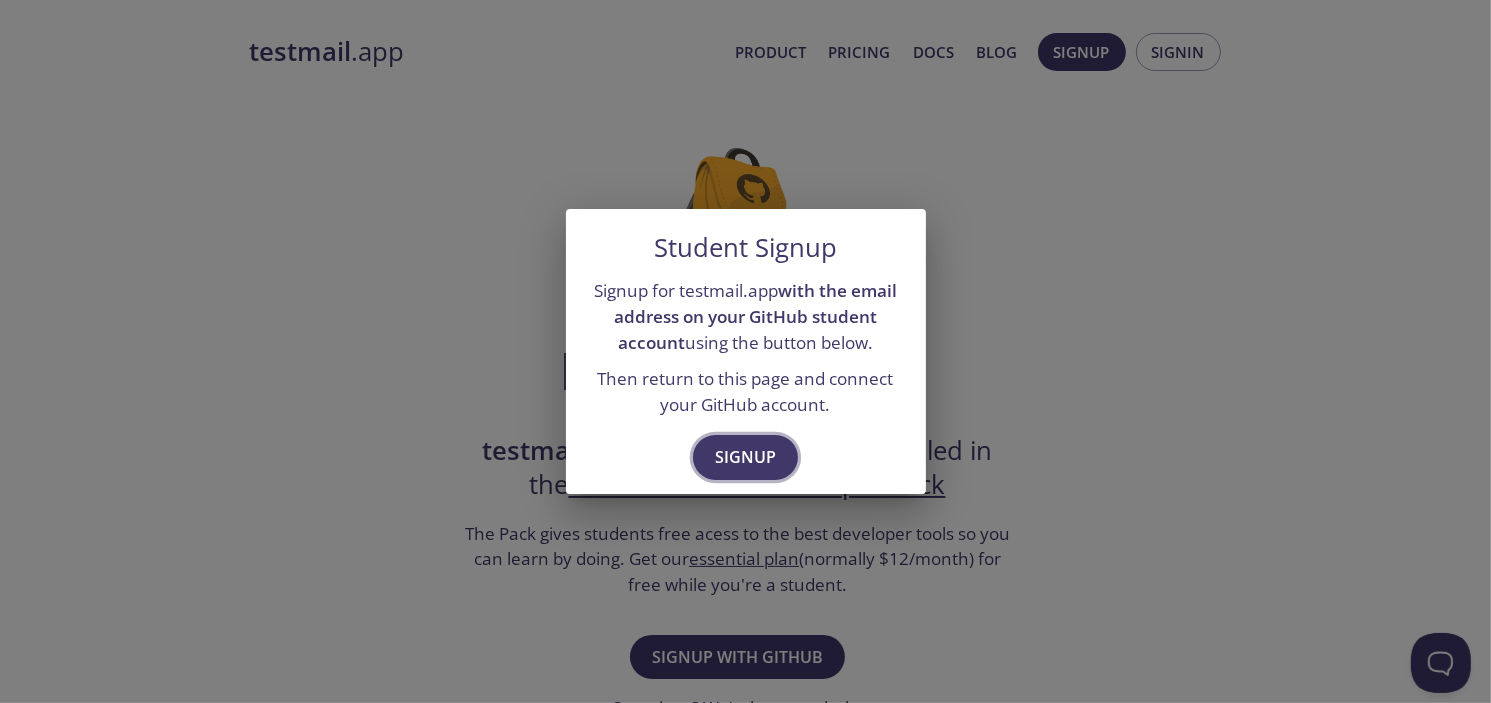 click on "Signup" at bounding box center [745, 457] 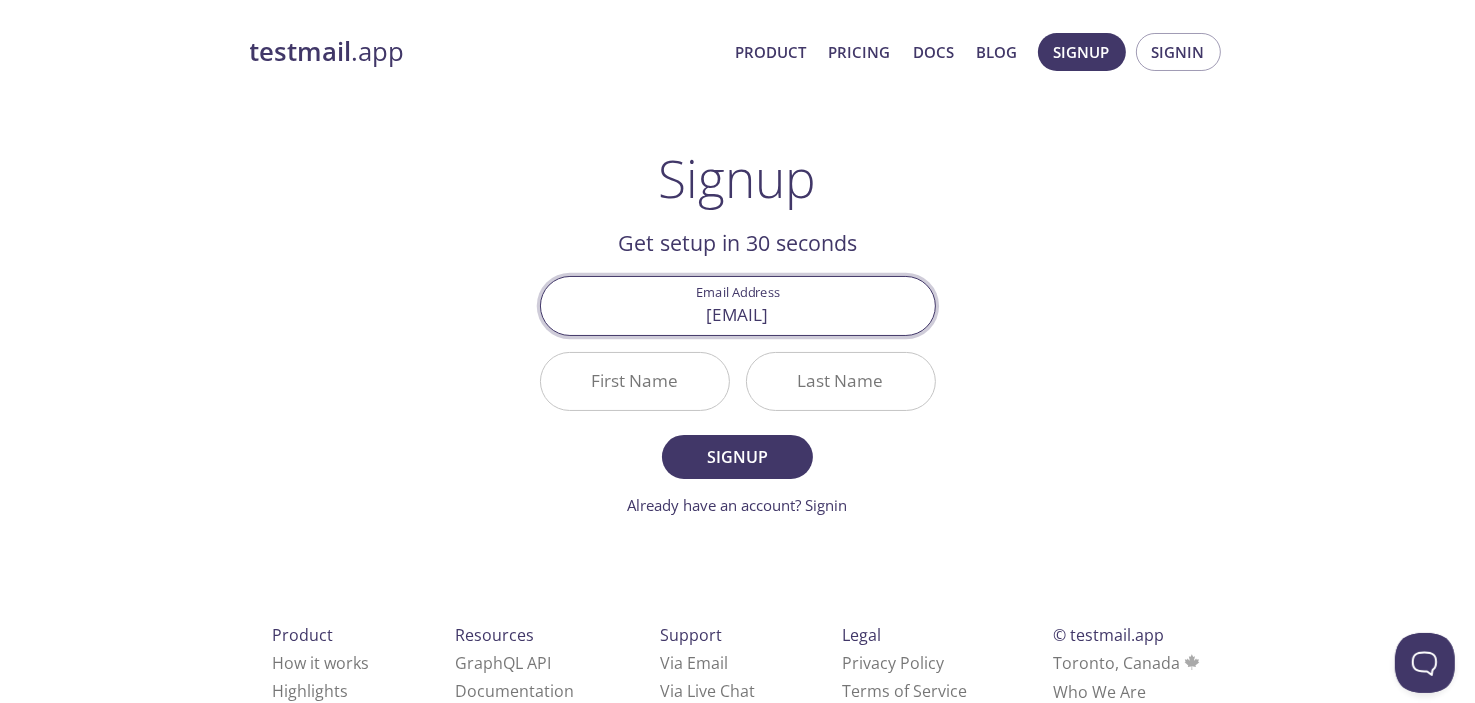 type on "[EMAIL]" 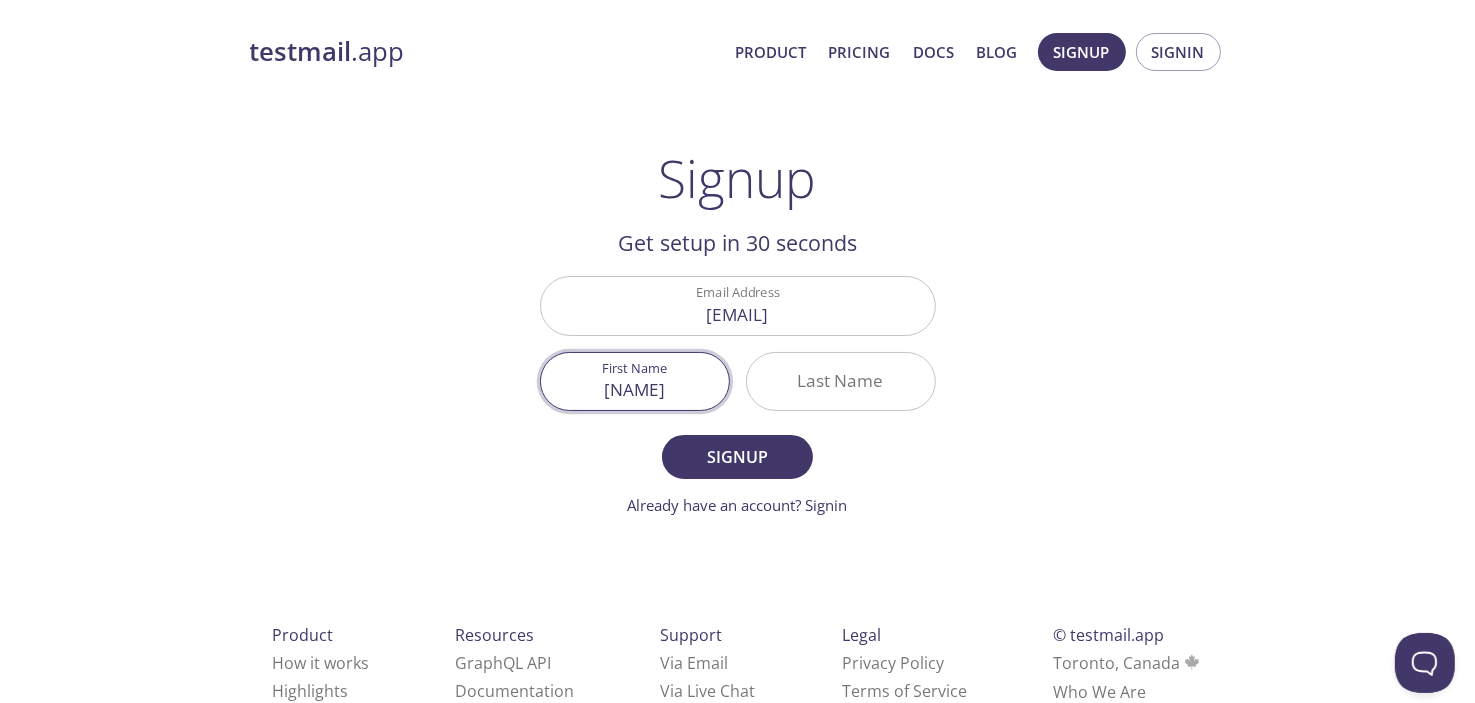 type on "[NAME]" 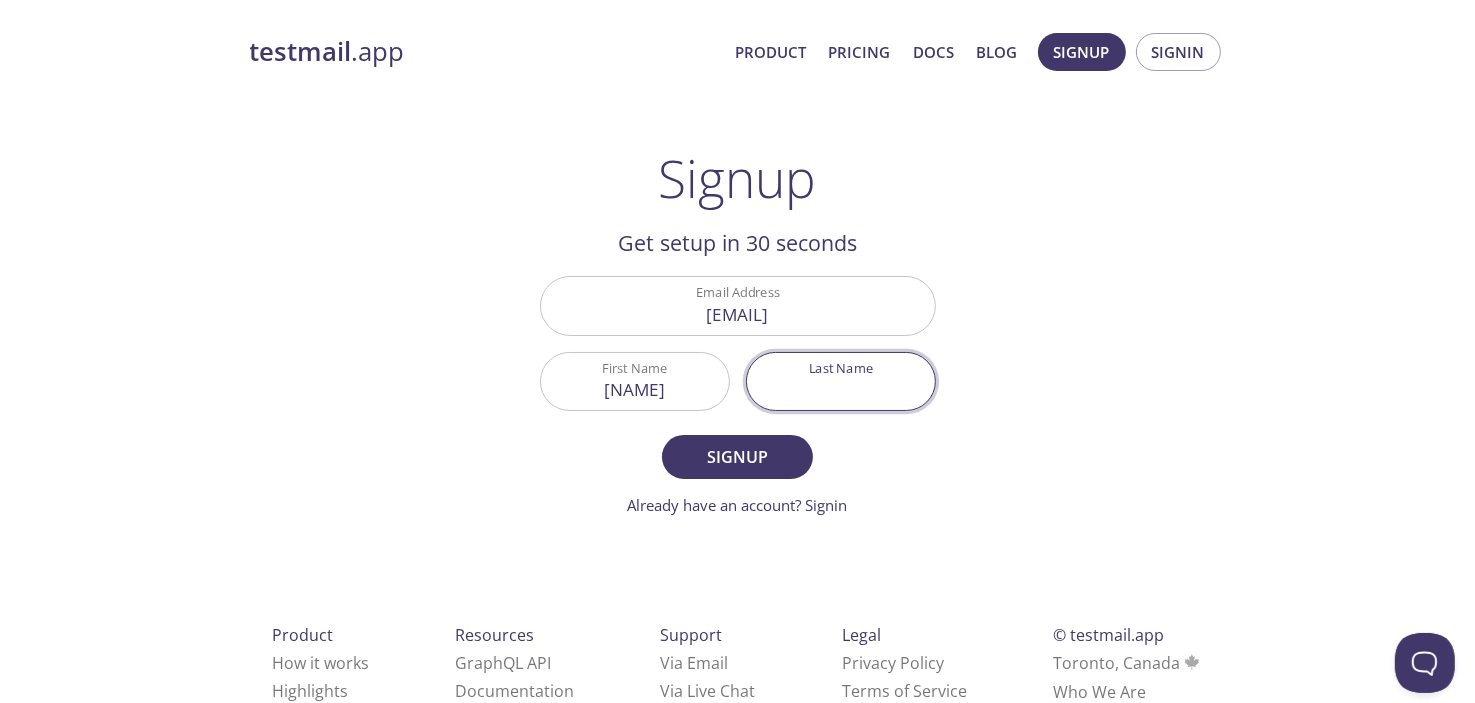 type on "R" 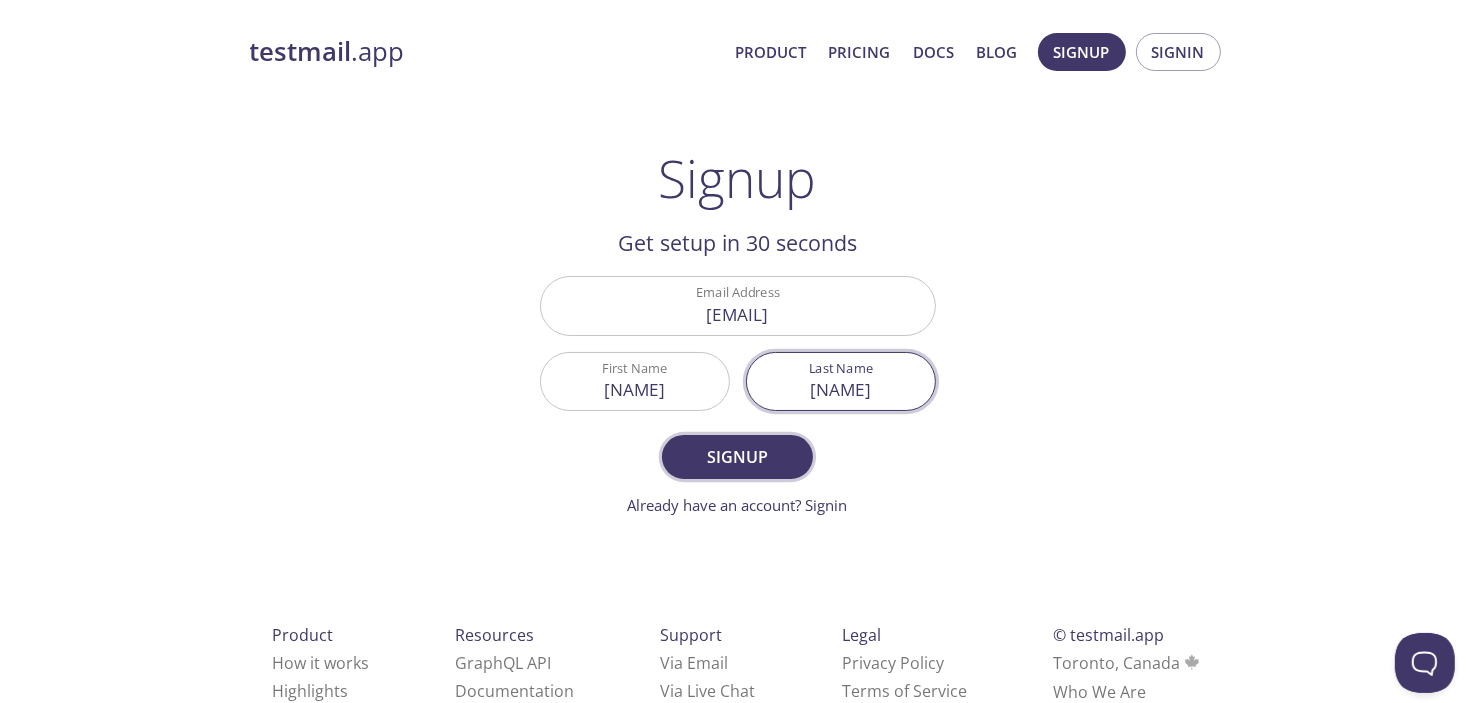 type on "[NAME]" 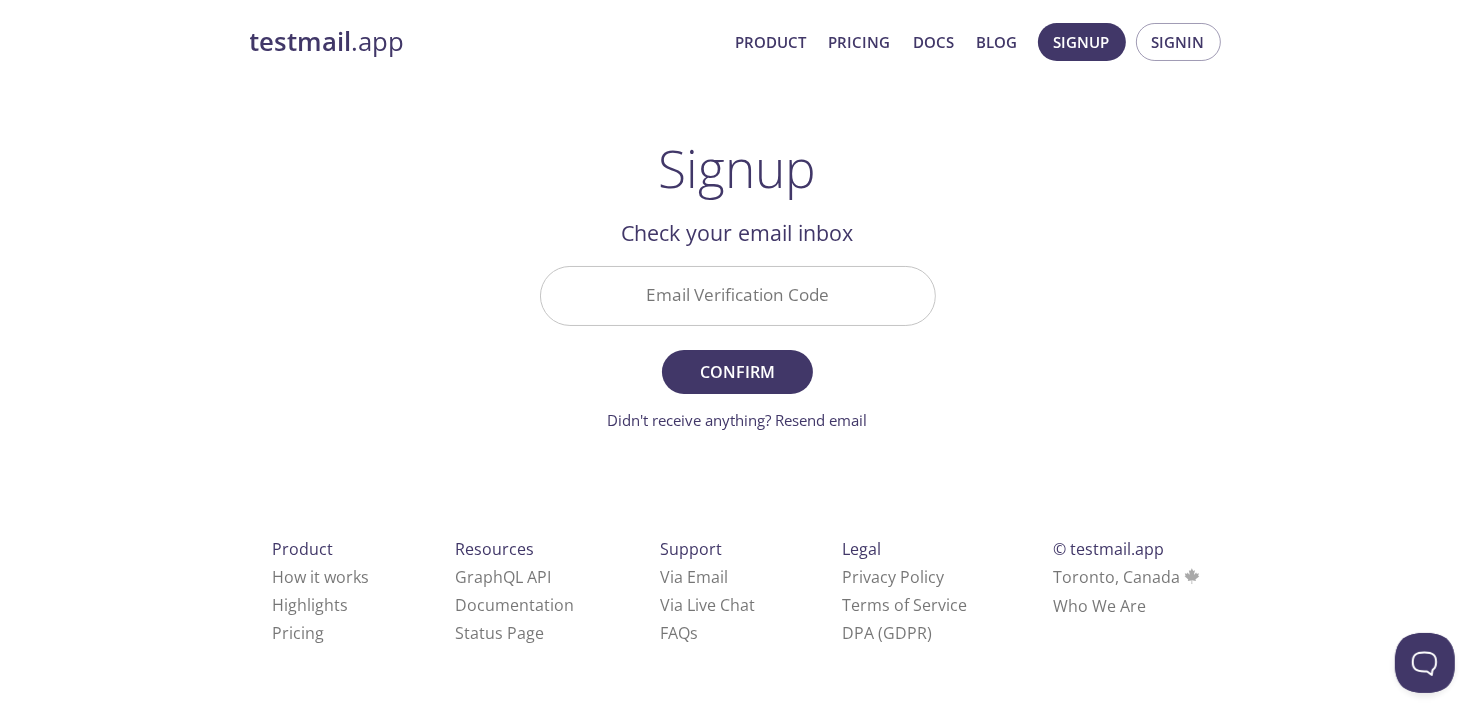 scroll, scrollTop: 9, scrollLeft: 0, axis: vertical 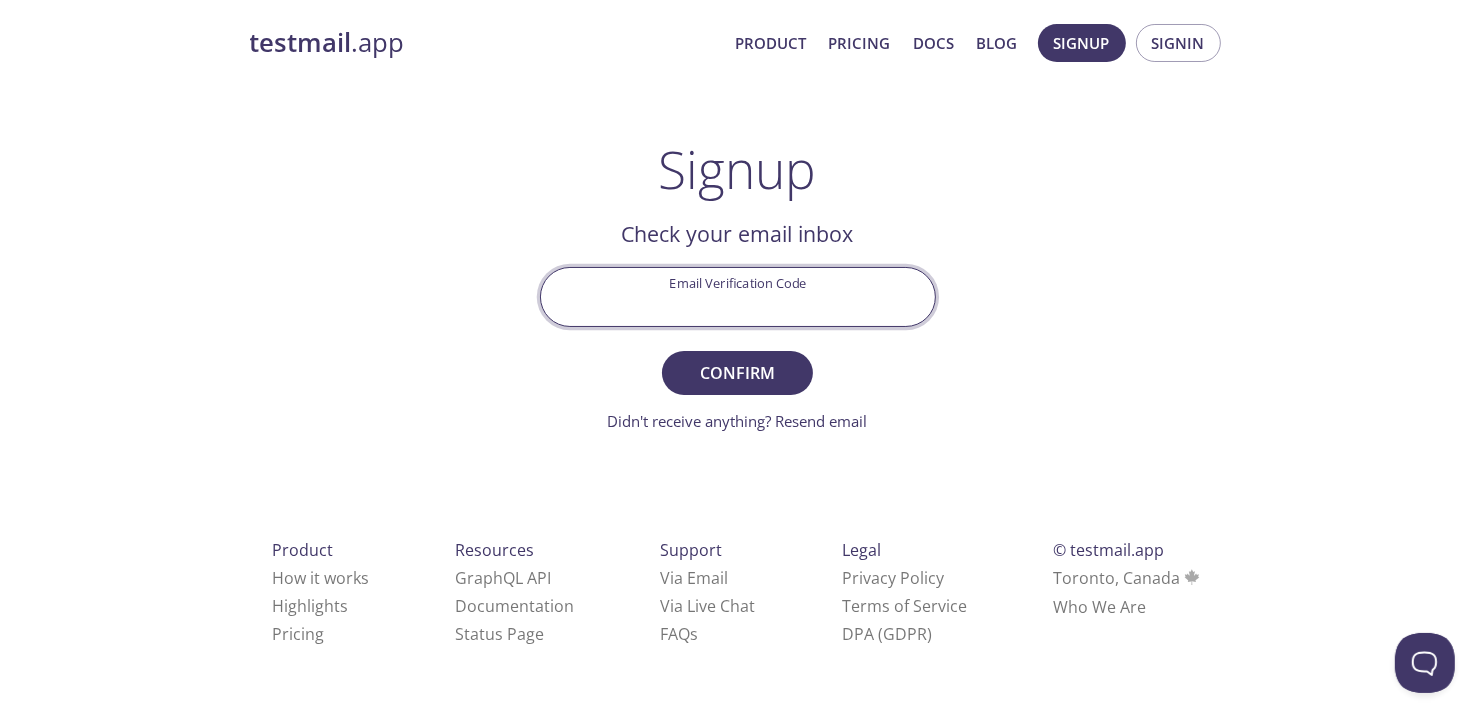 click on "Email Verification Code" at bounding box center (738, 296) 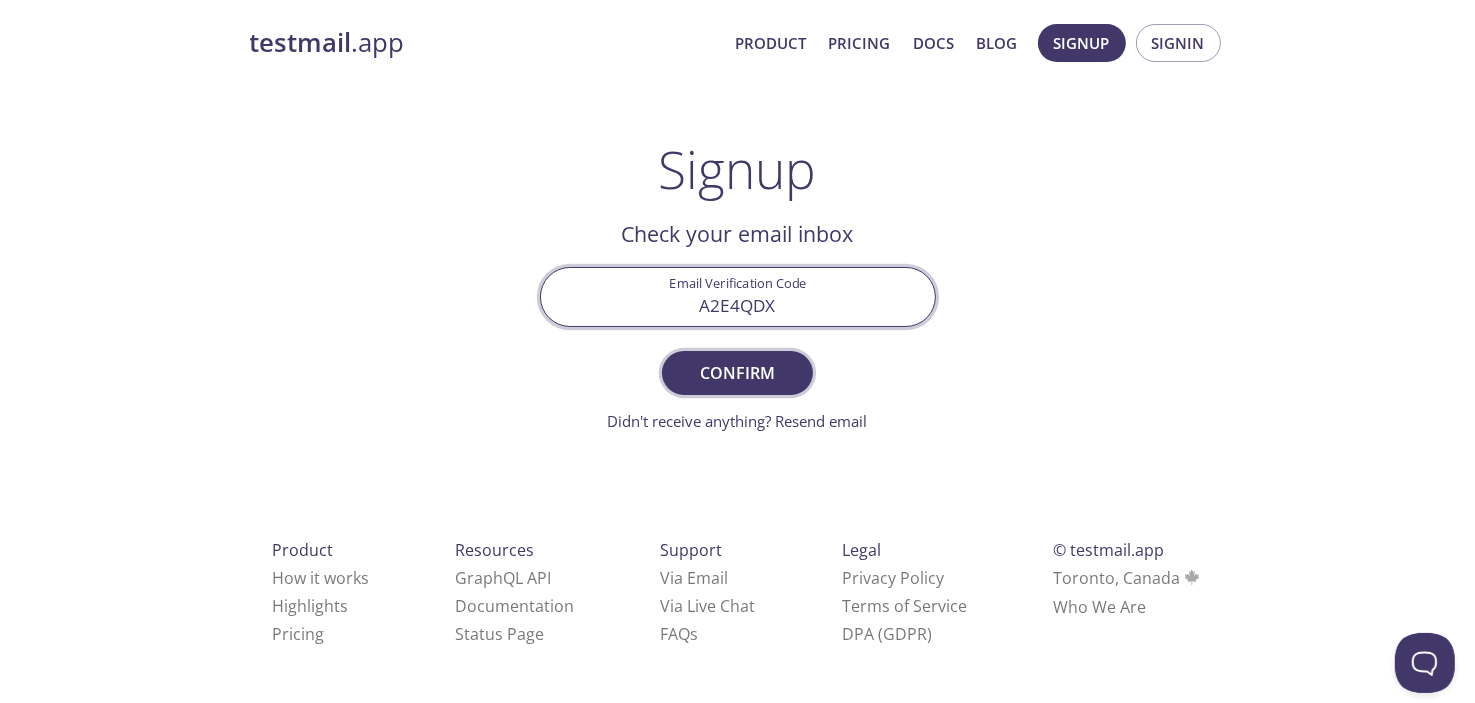 type on "A2E4QDX" 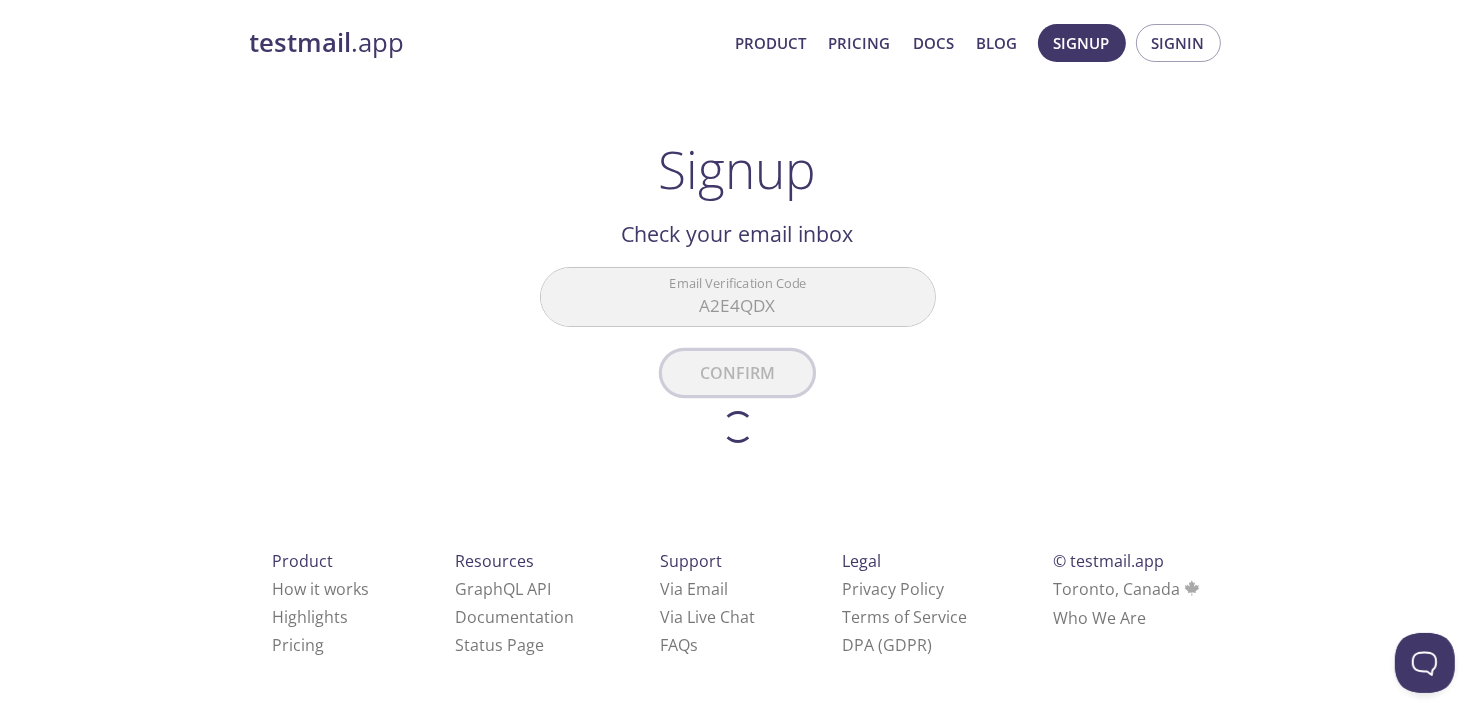 click on "Email Verification Code [CODE] Confirm Didn't receive anything? Resend email" at bounding box center (738, 354) 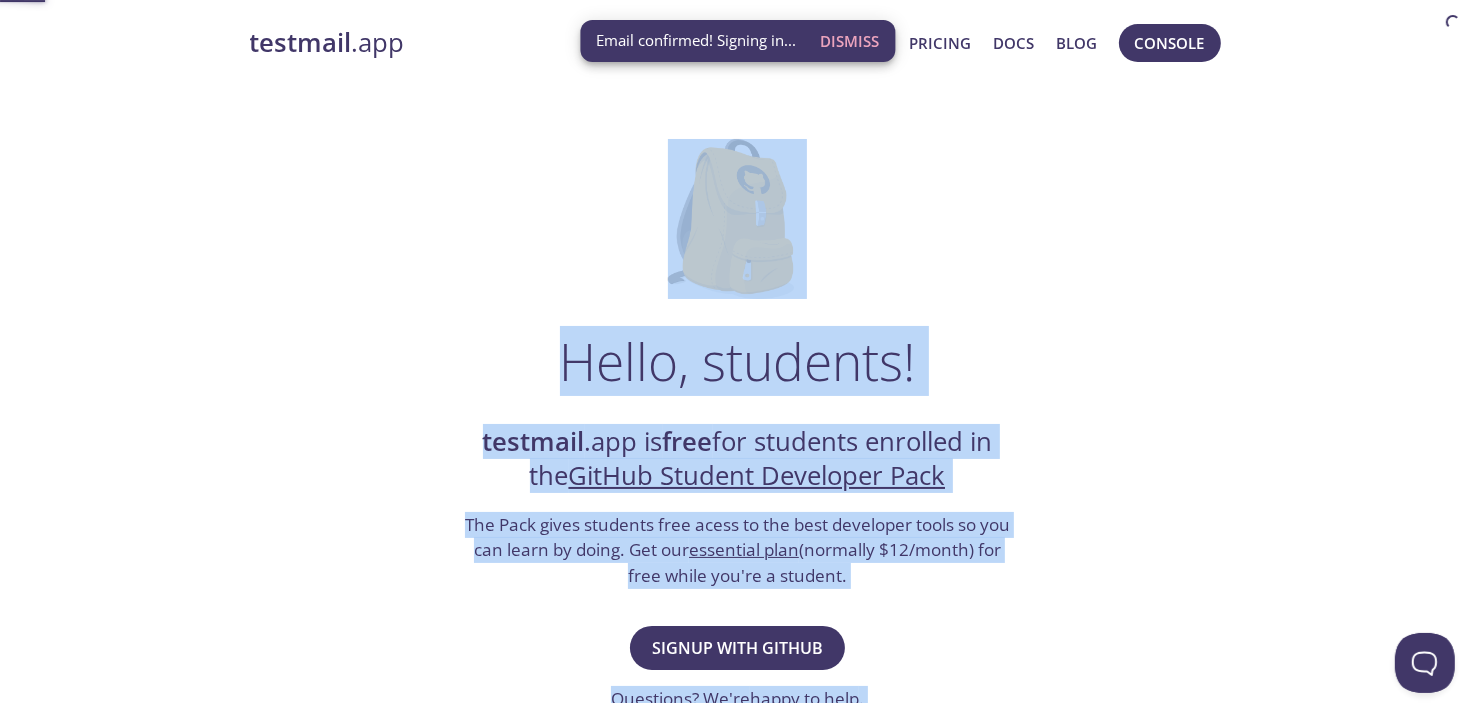 scroll, scrollTop: 0, scrollLeft: 0, axis: both 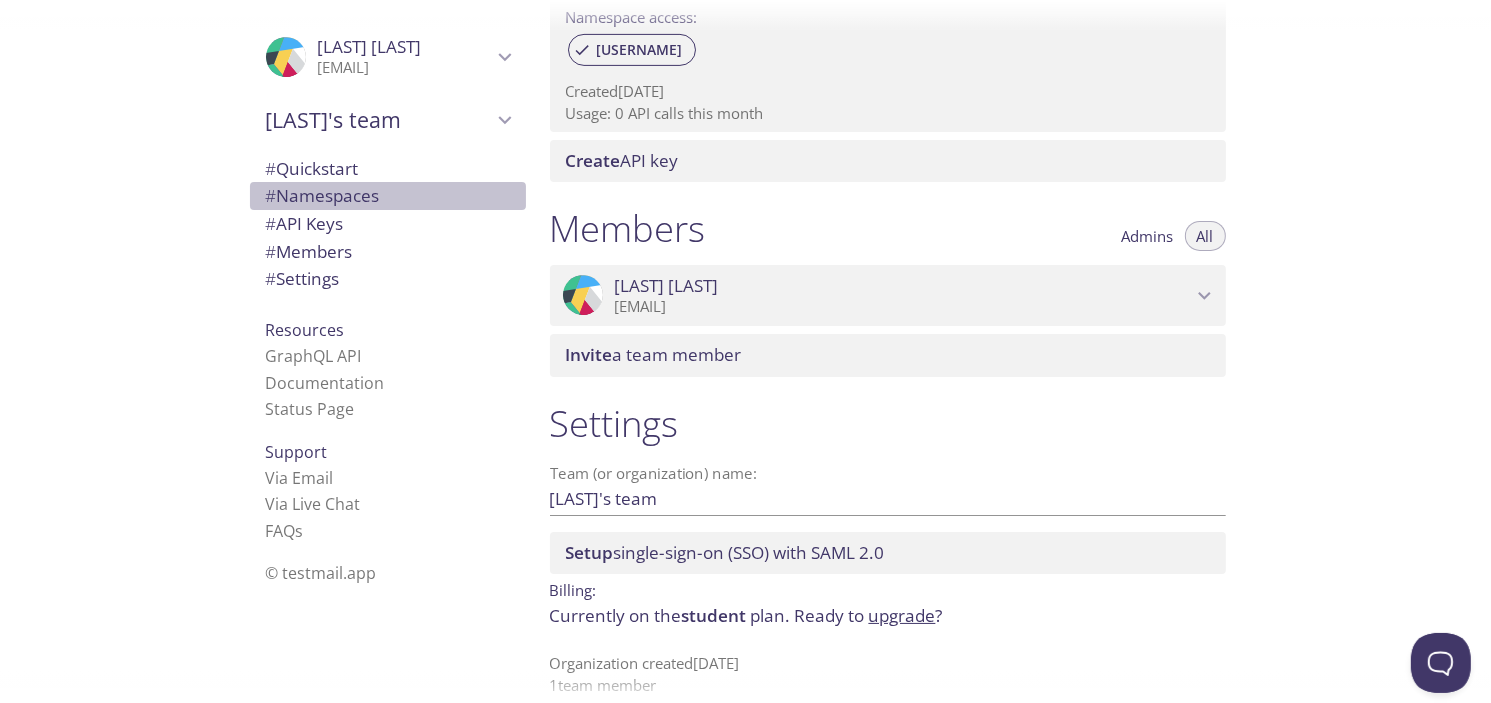 click on "#  Namespaces" at bounding box center [323, 195] 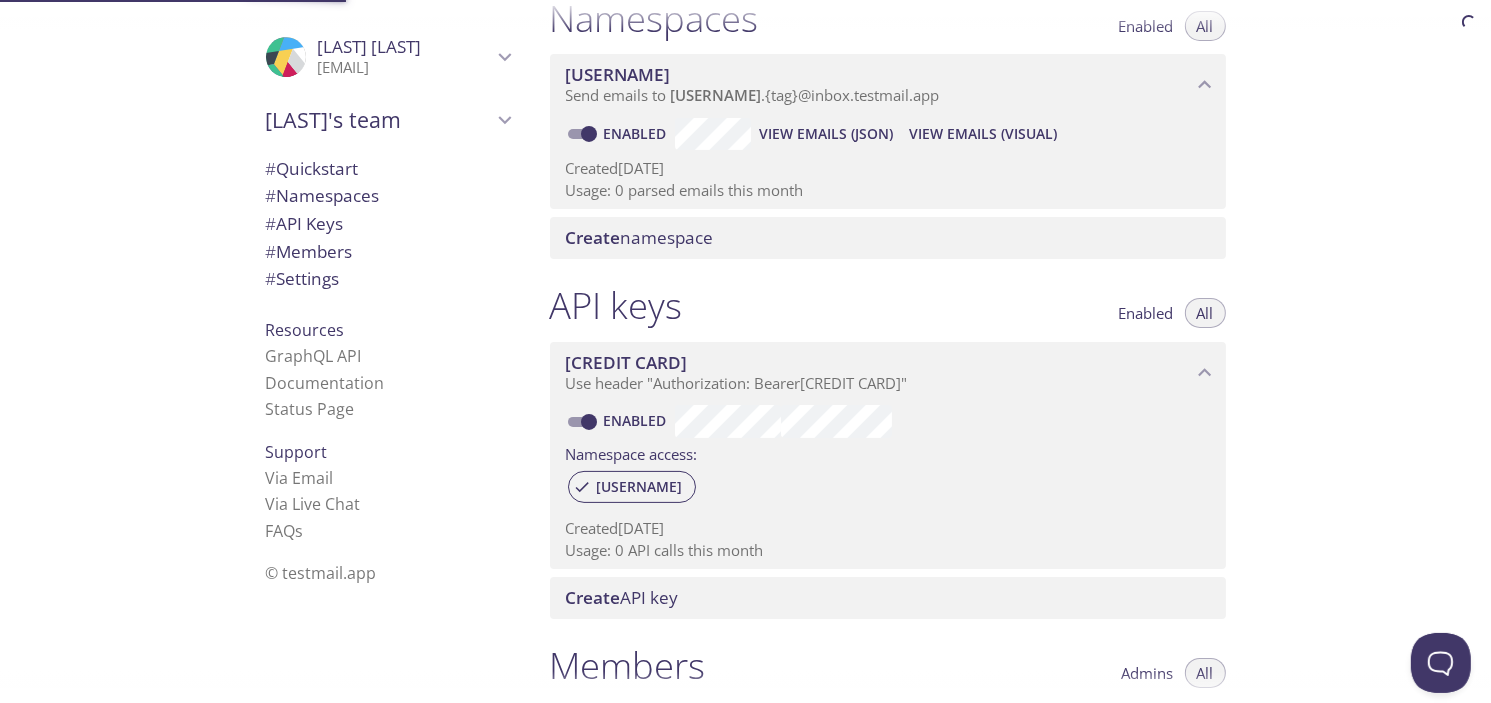 scroll, scrollTop: 252, scrollLeft: 0, axis: vertical 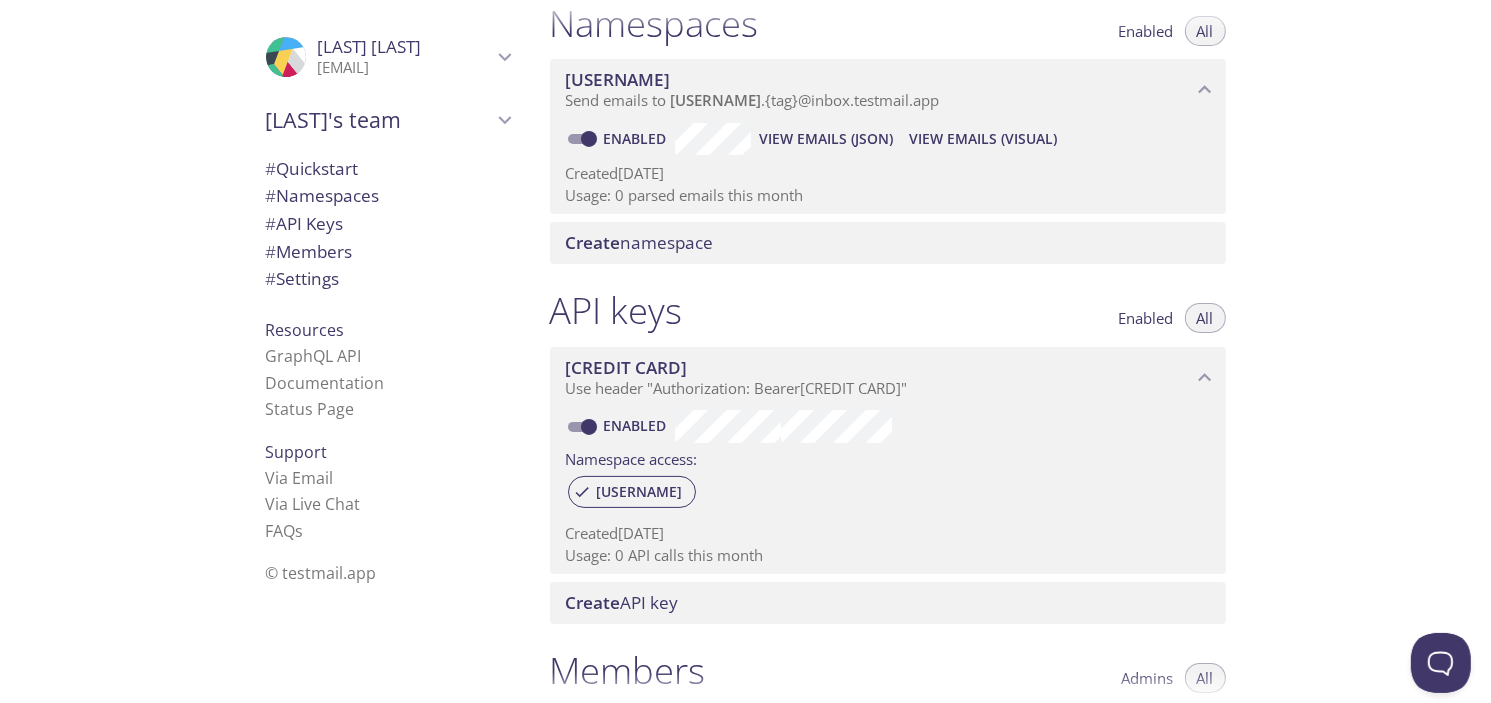 click on "#  Quickstart" at bounding box center (312, 168) 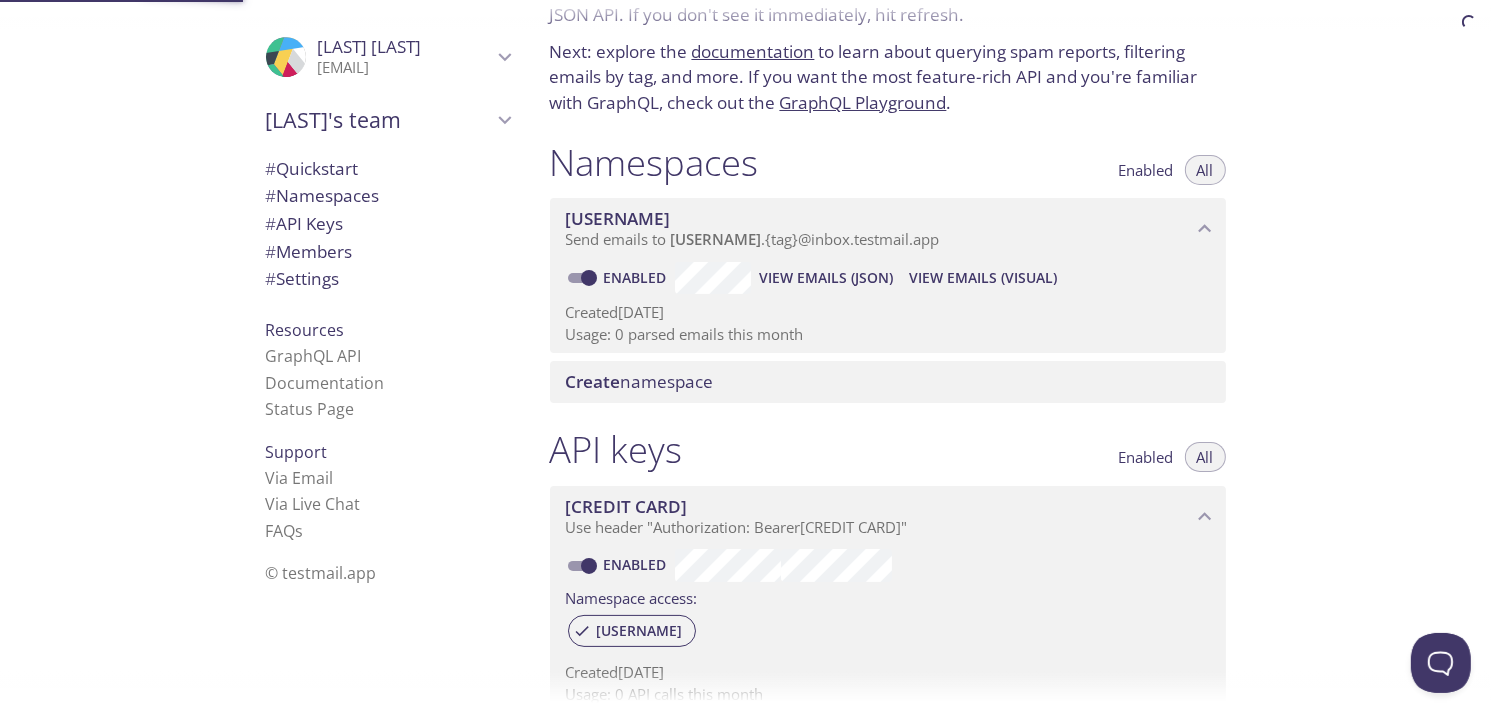 scroll, scrollTop: 32, scrollLeft: 0, axis: vertical 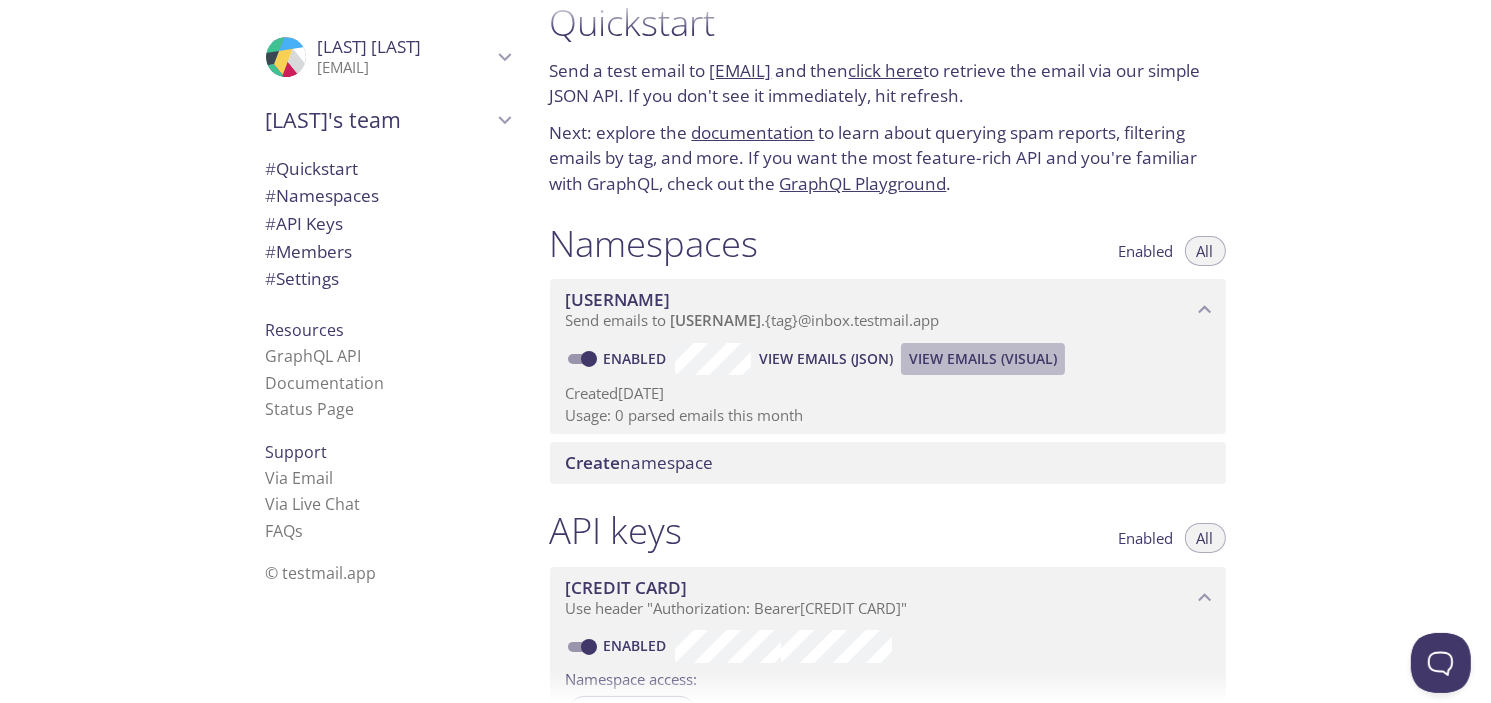 click on "View Emails (Visual)" at bounding box center [983, 359] 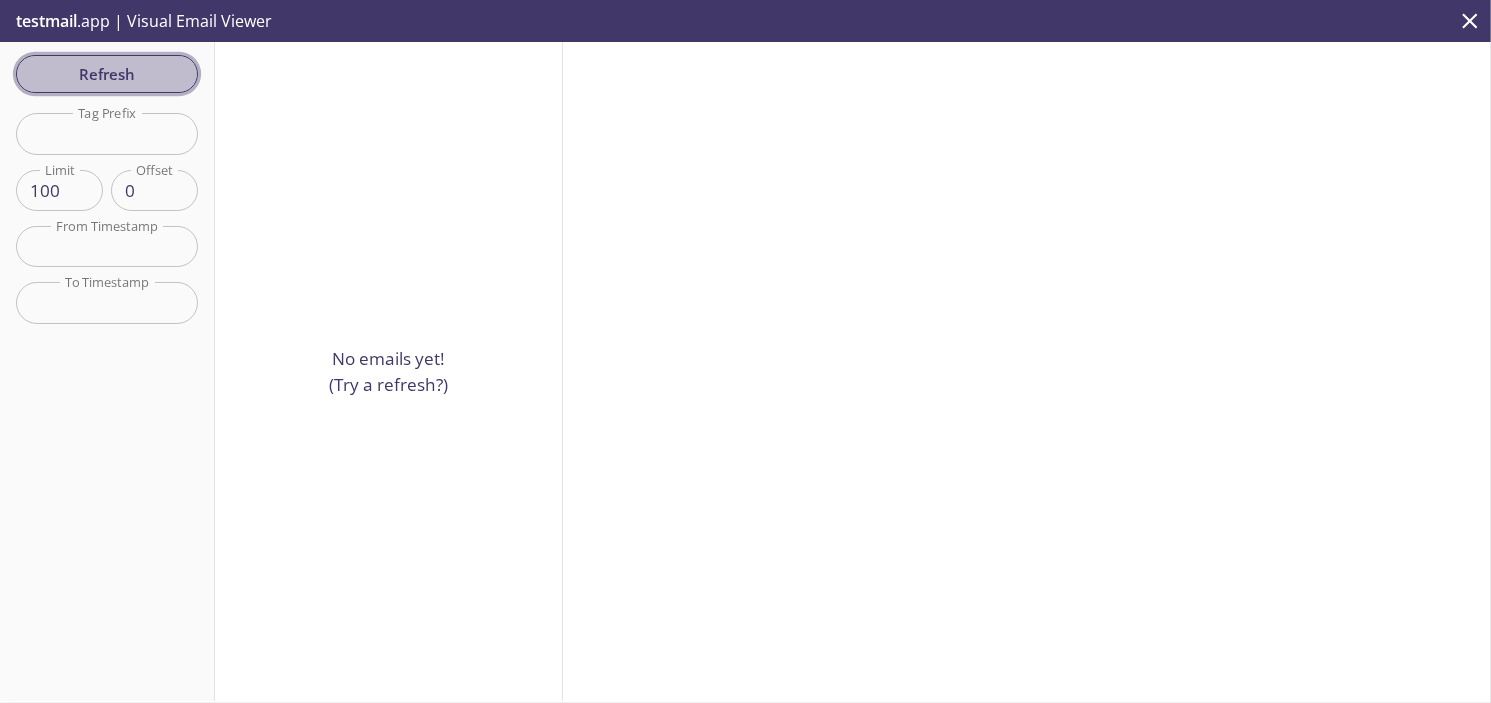 click on "Refresh" at bounding box center (107, 74) 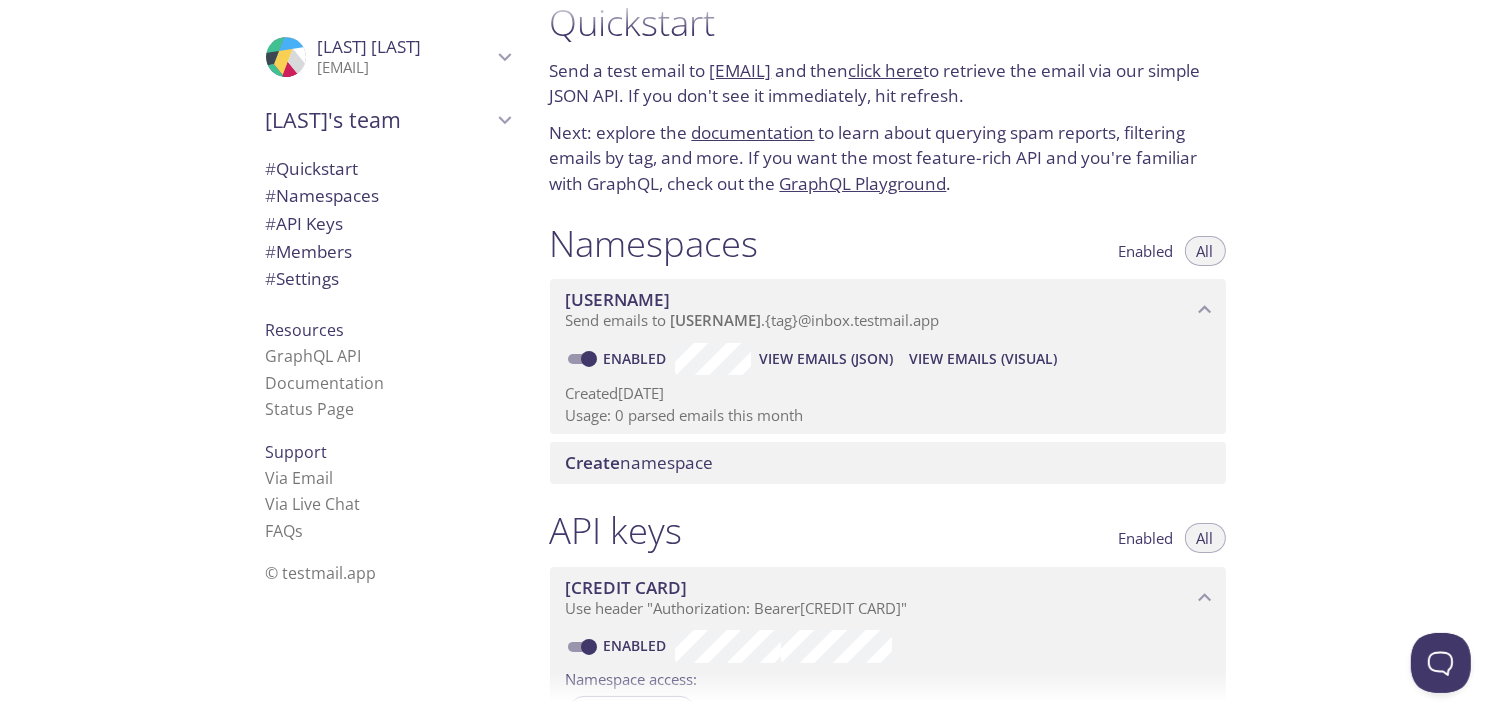 click on "Create  namespace" at bounding box center (640, 462) 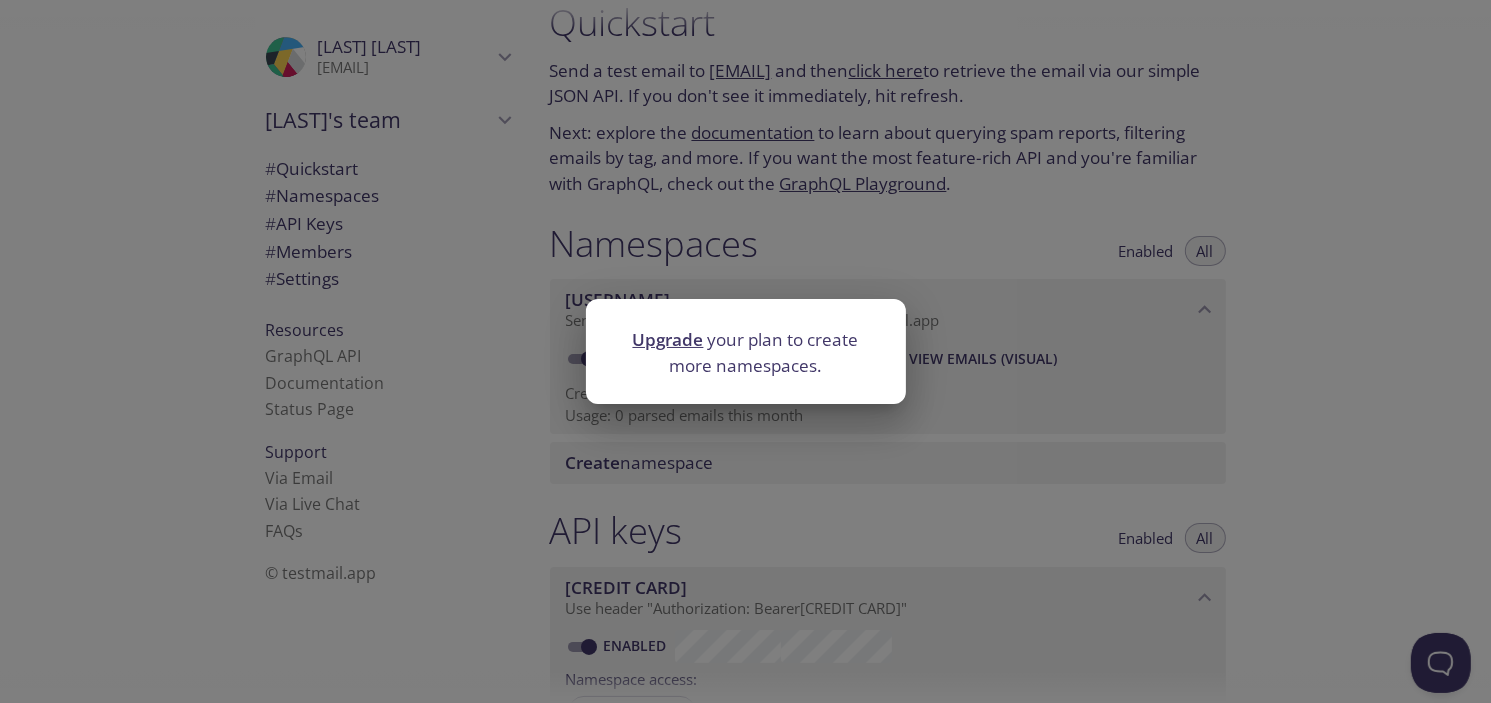 click on "Upgrade   your plan to create more namespaces." at bounding box center (745, 351) 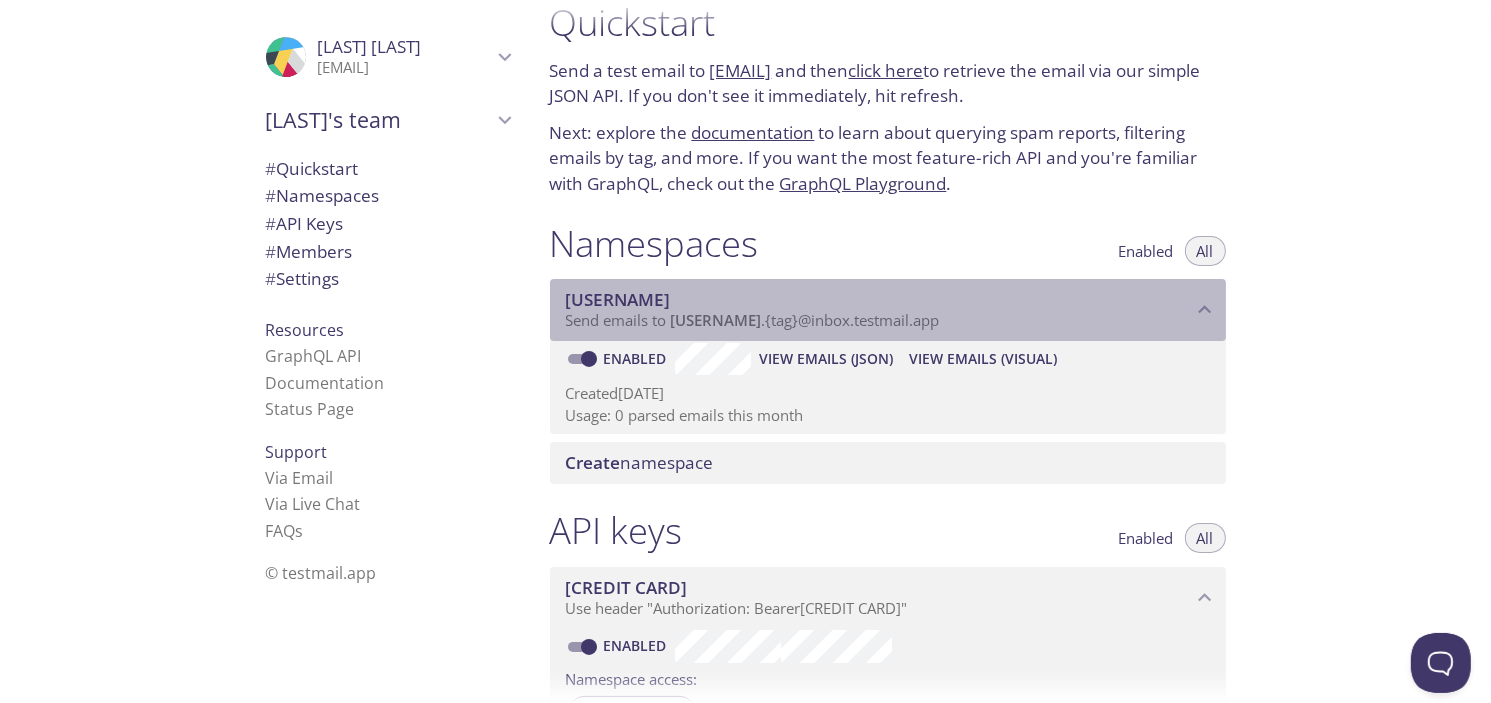 click on "xuxu1" at bounding box center (618, 299) 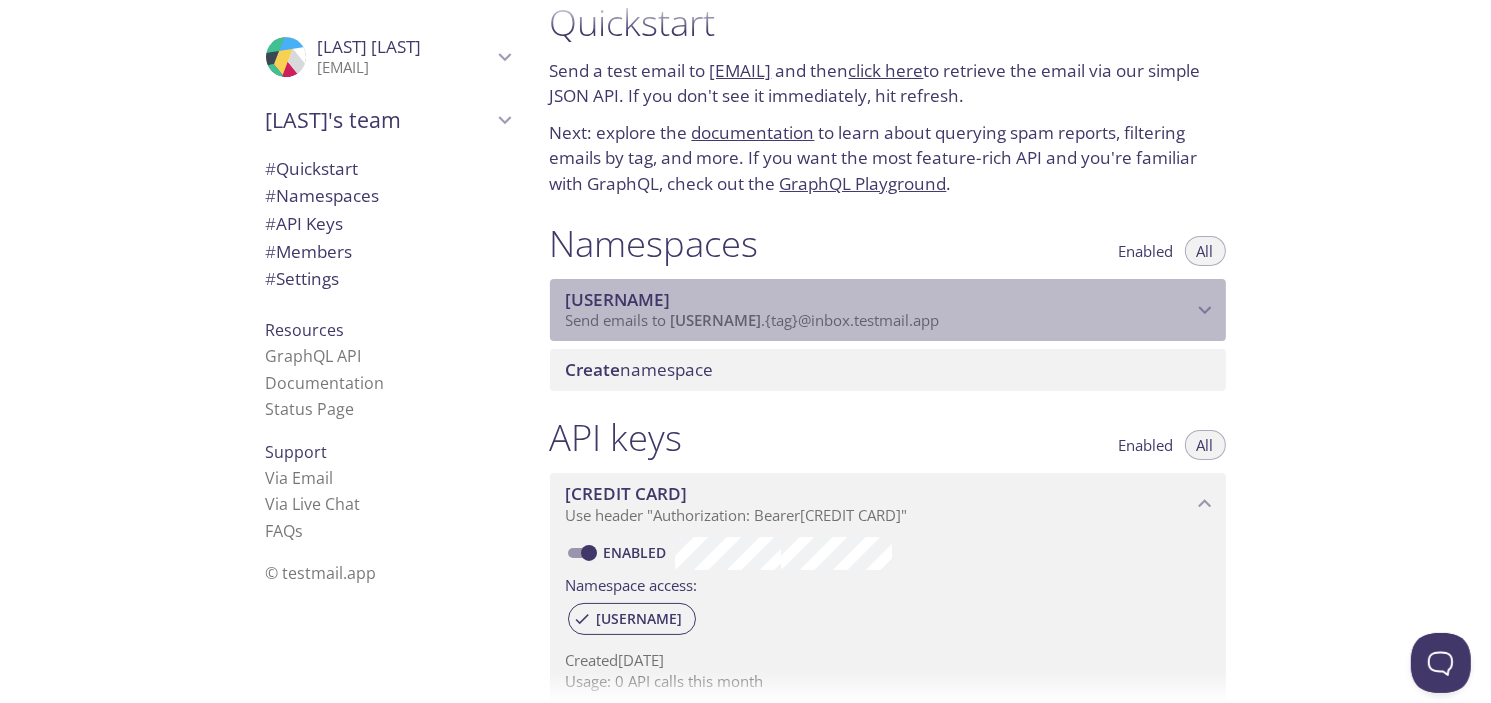 click on "xuxu1" at bounding box center [618, 299] 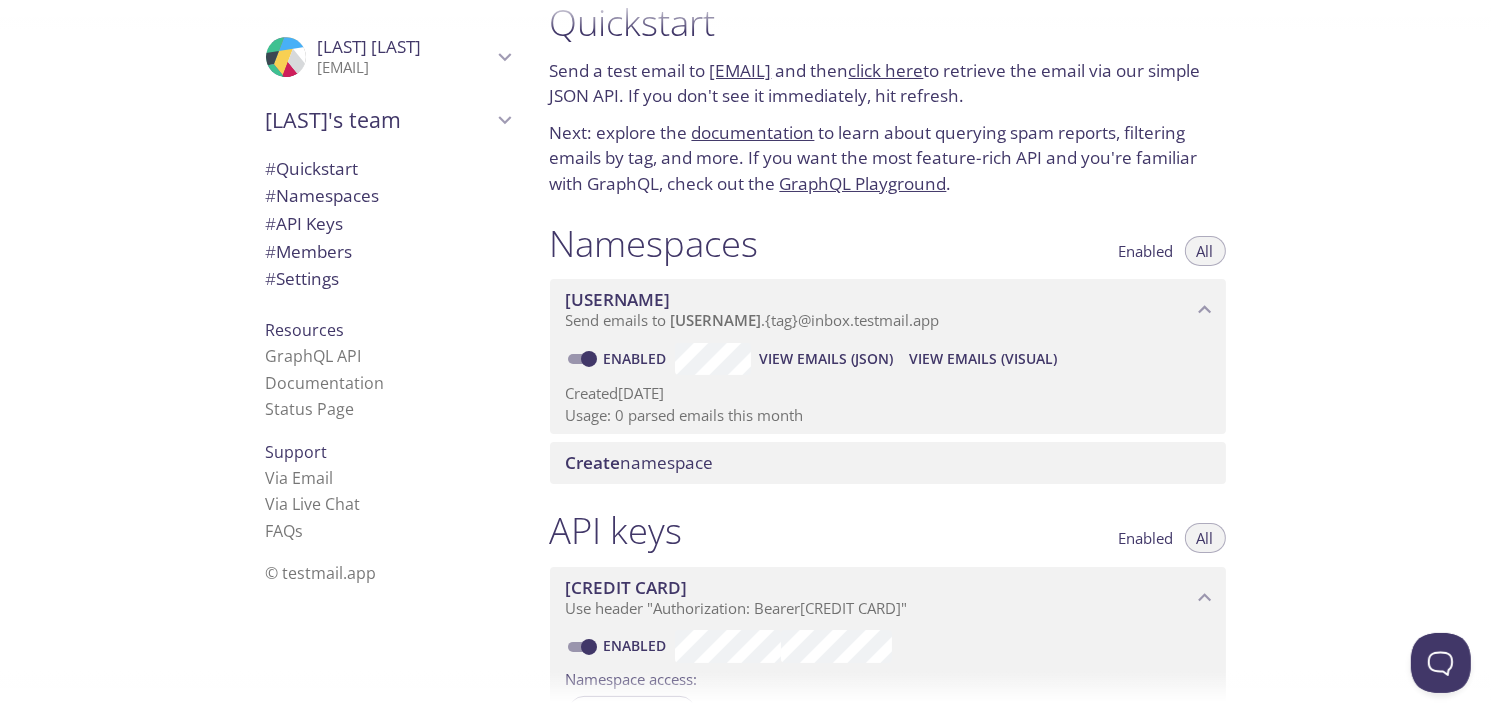 click on "Send emails to   xuxu1 . {tag} @inbox.testmail.app" at bounding box center [753, 320] 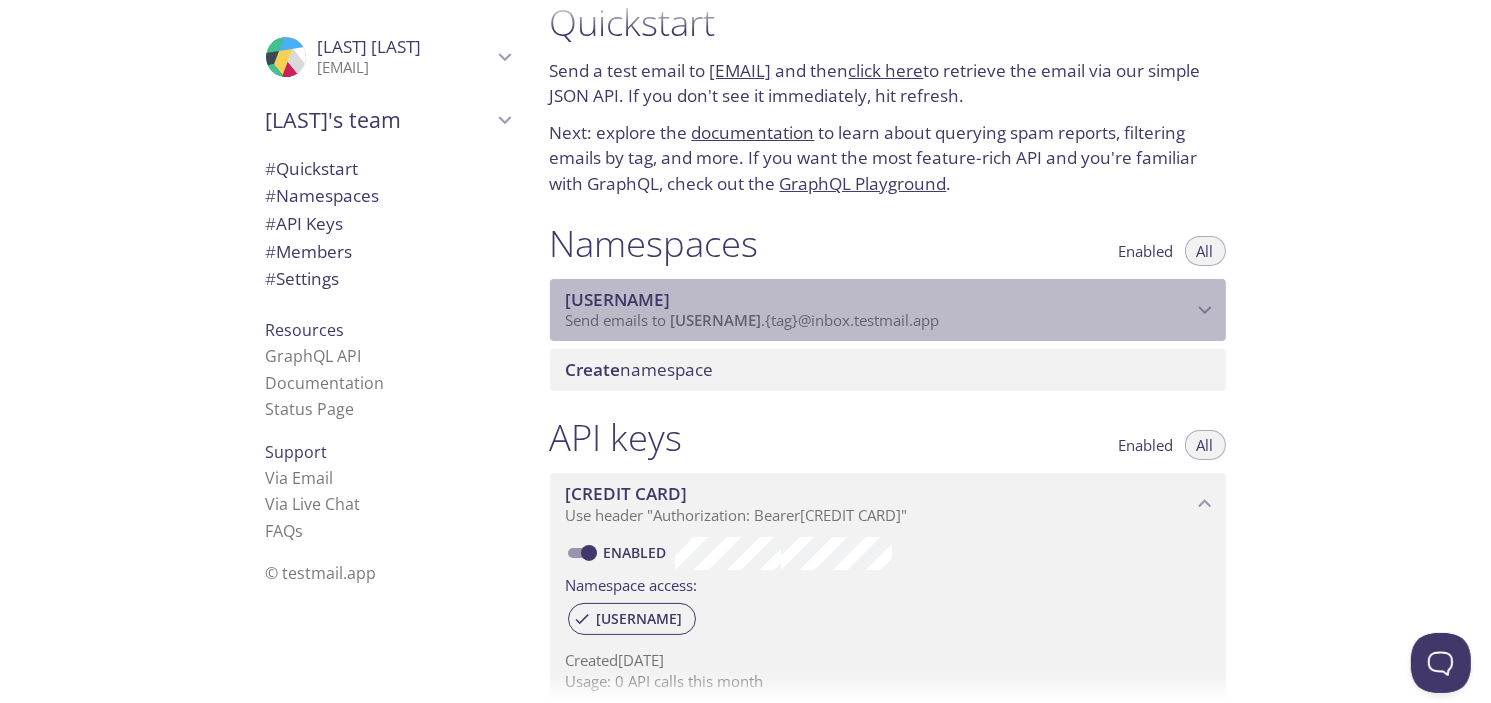 click on "Send emails to   xuxu1 . {tag} @inbox.testmail.app" at bounding box center (753, 320) 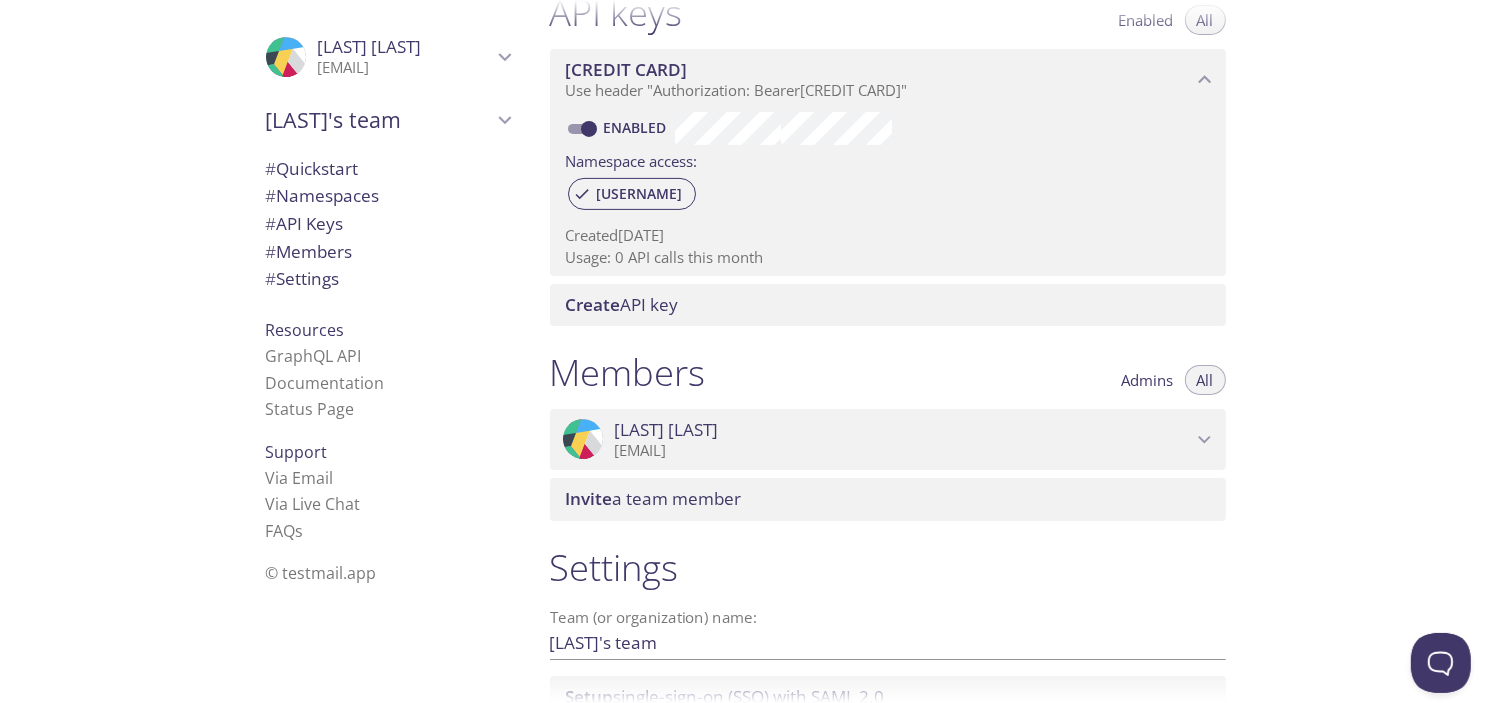 scroll, scrollTop: 551, scrollLeft: 0, axis: vertical 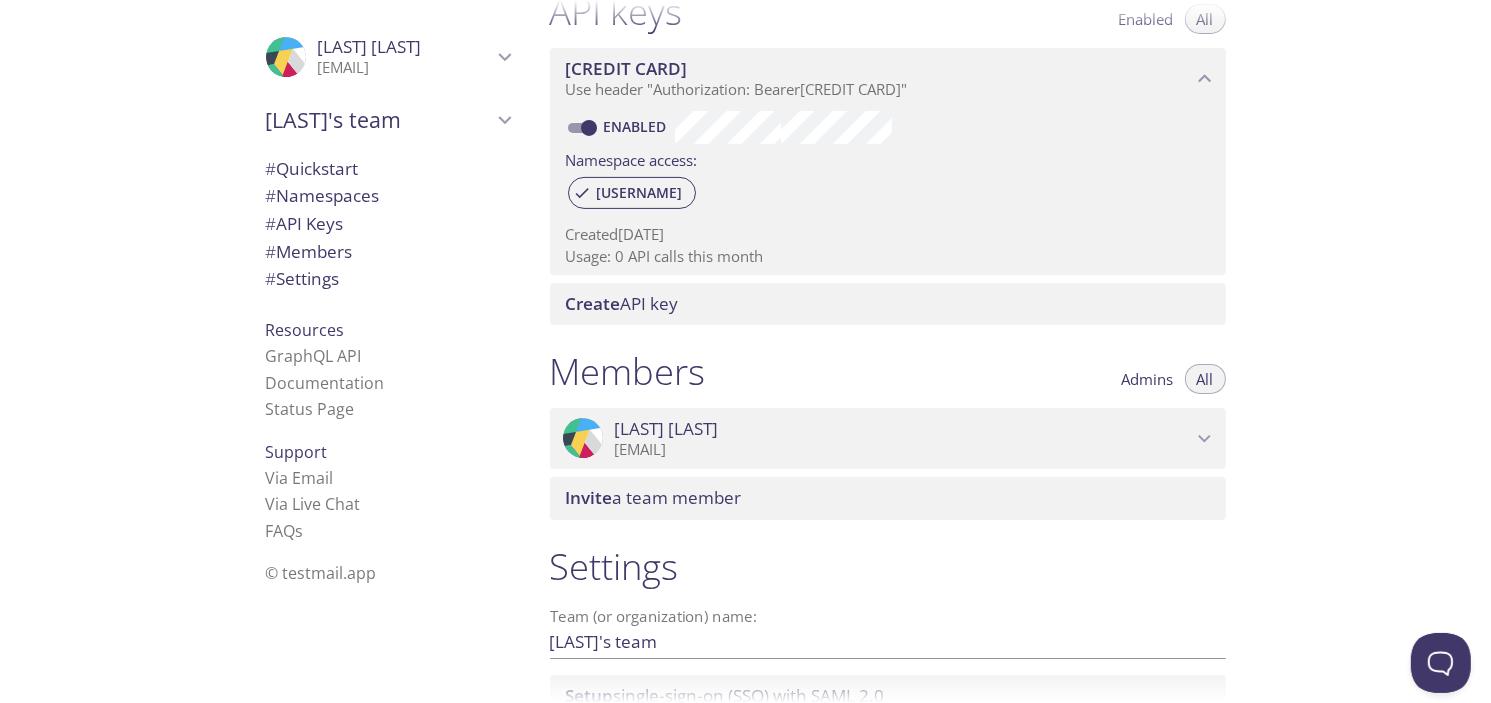 click on "Create  API key" at bounding box center (888, 304) 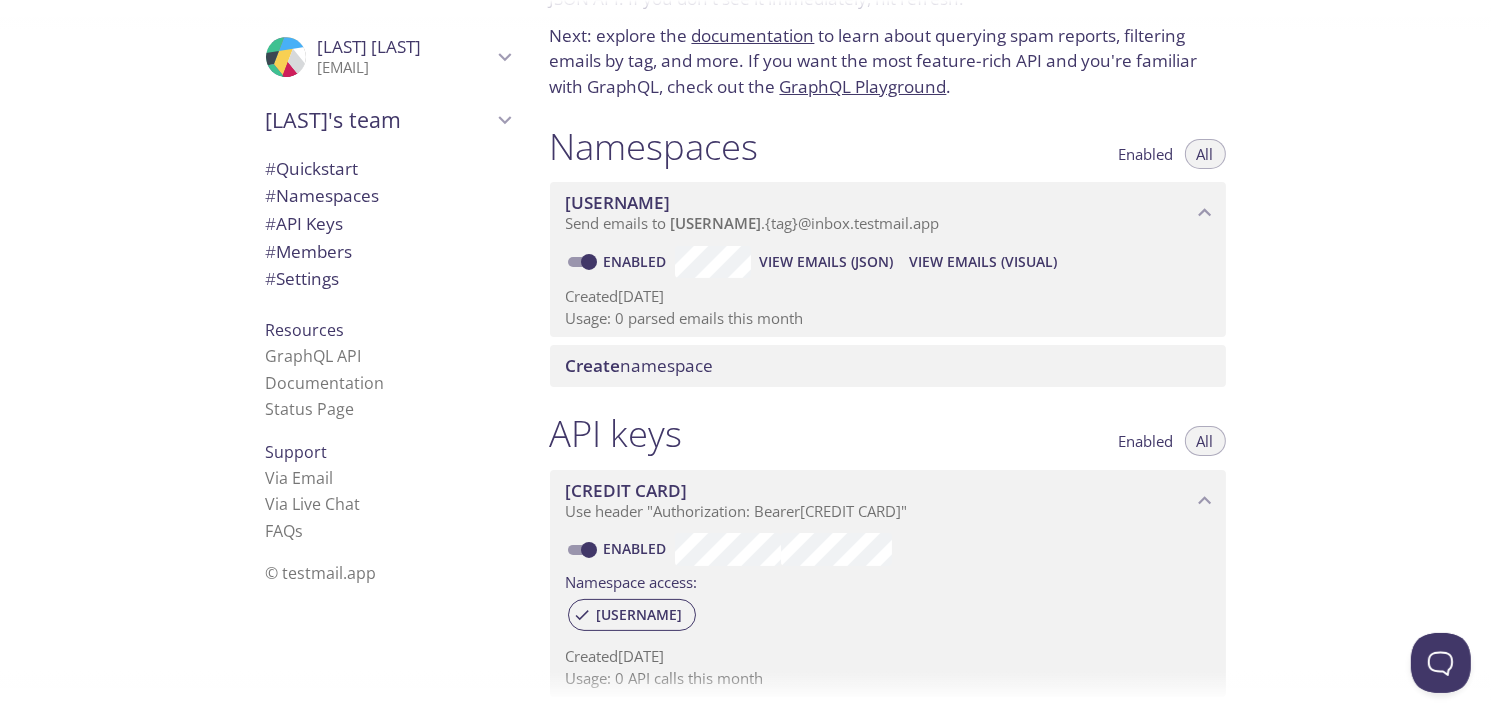 scroll, scrollTop: 0, scrollLeft: 0, axis: both 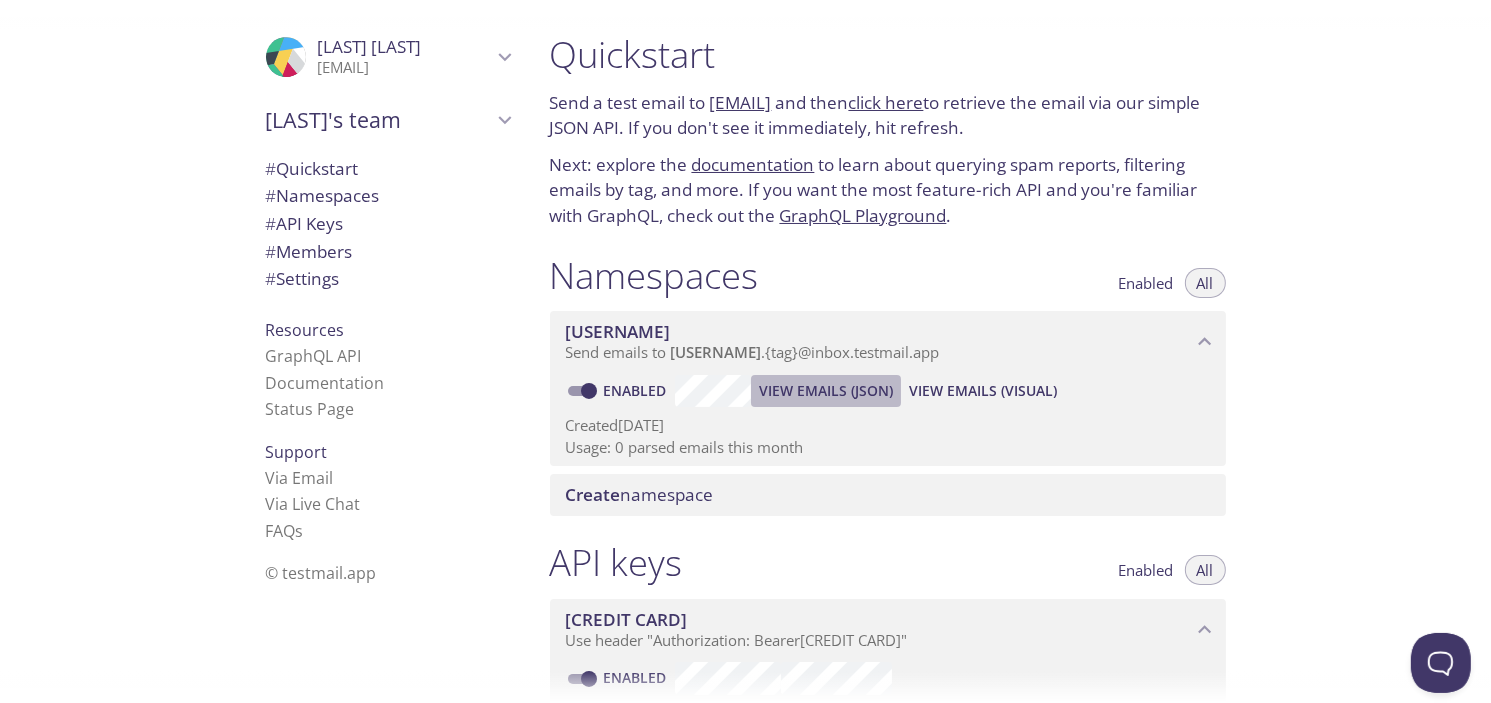 click on "View Emails (JSON)" at bounding box center [826, 391] 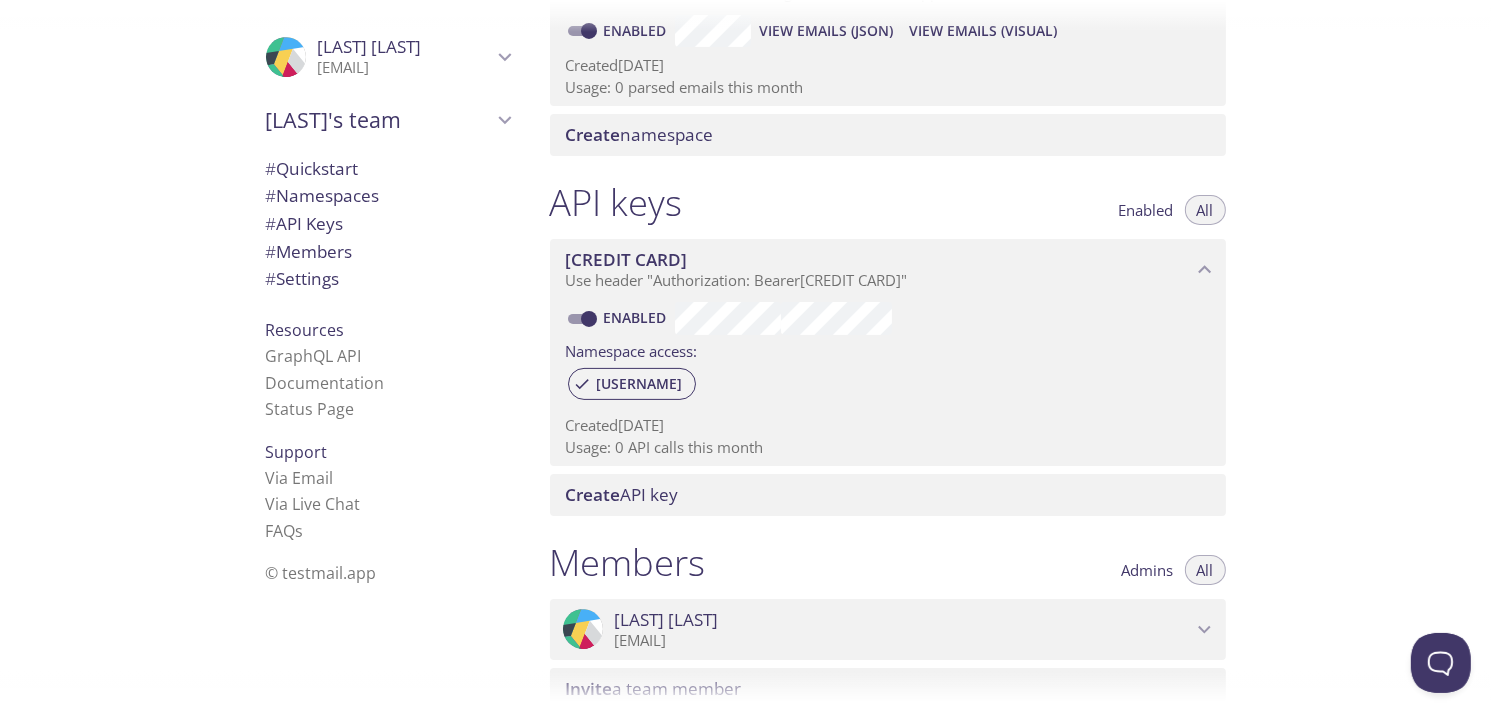 scroll, scrollTop: 360, scrollLeft: 0, axis: vertical 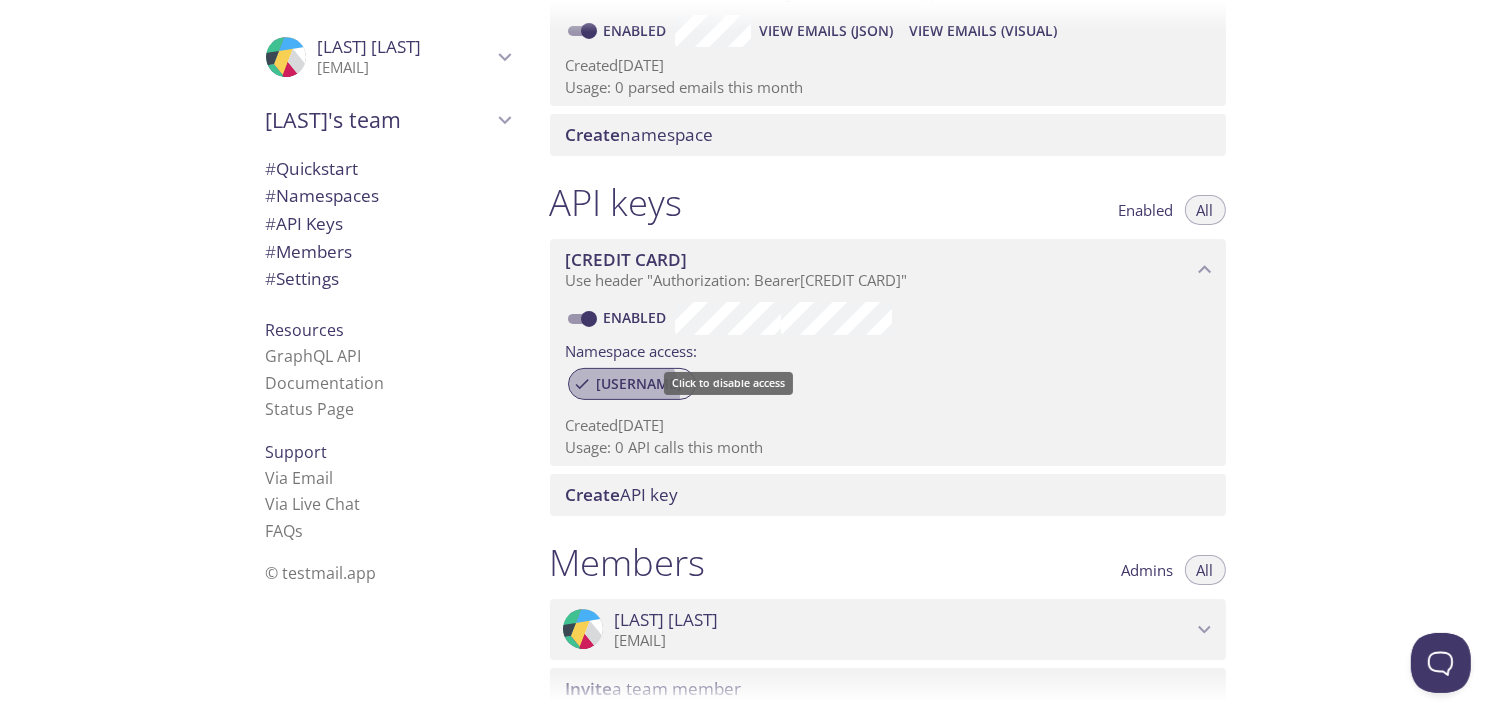 click on "xuxu1" at bounding box center (632, 384) 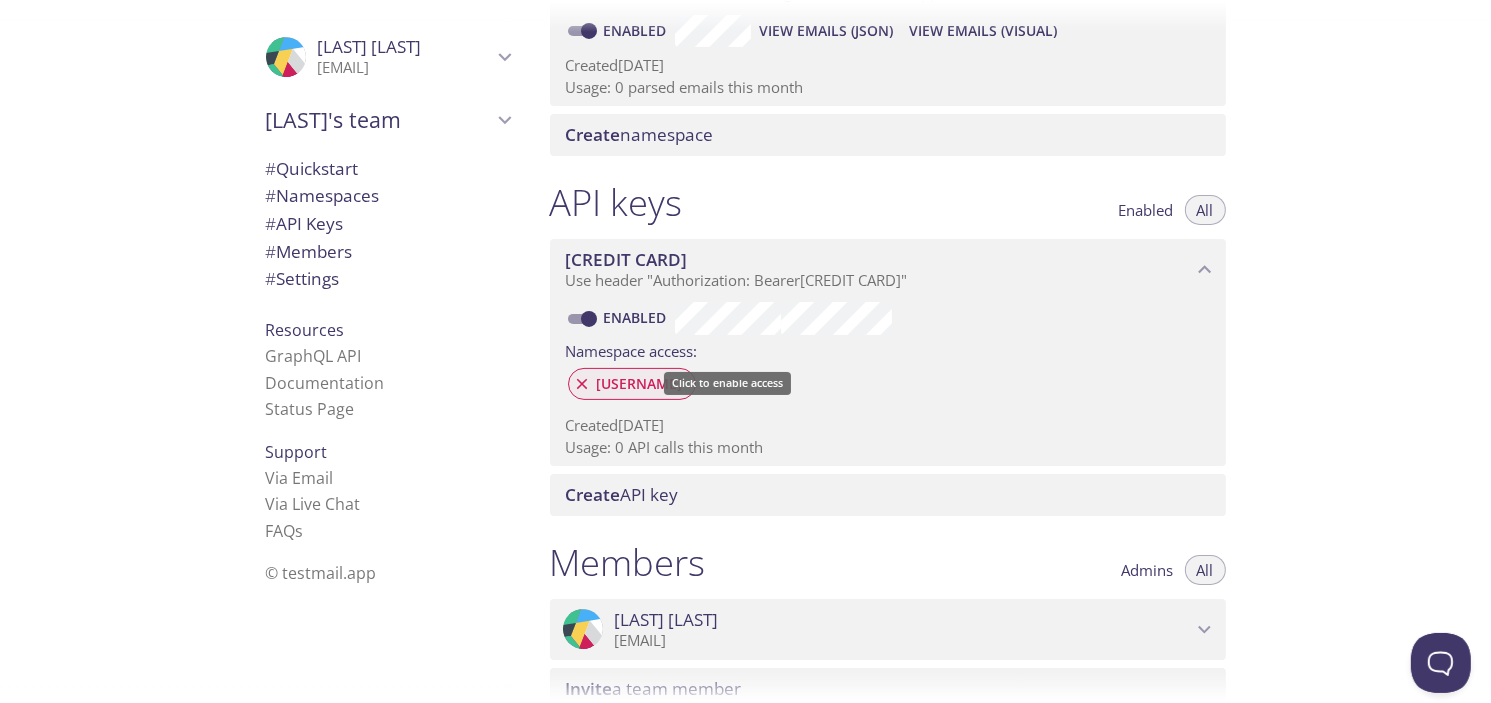 click on "xuxu1" at bounding box center (640, 384) 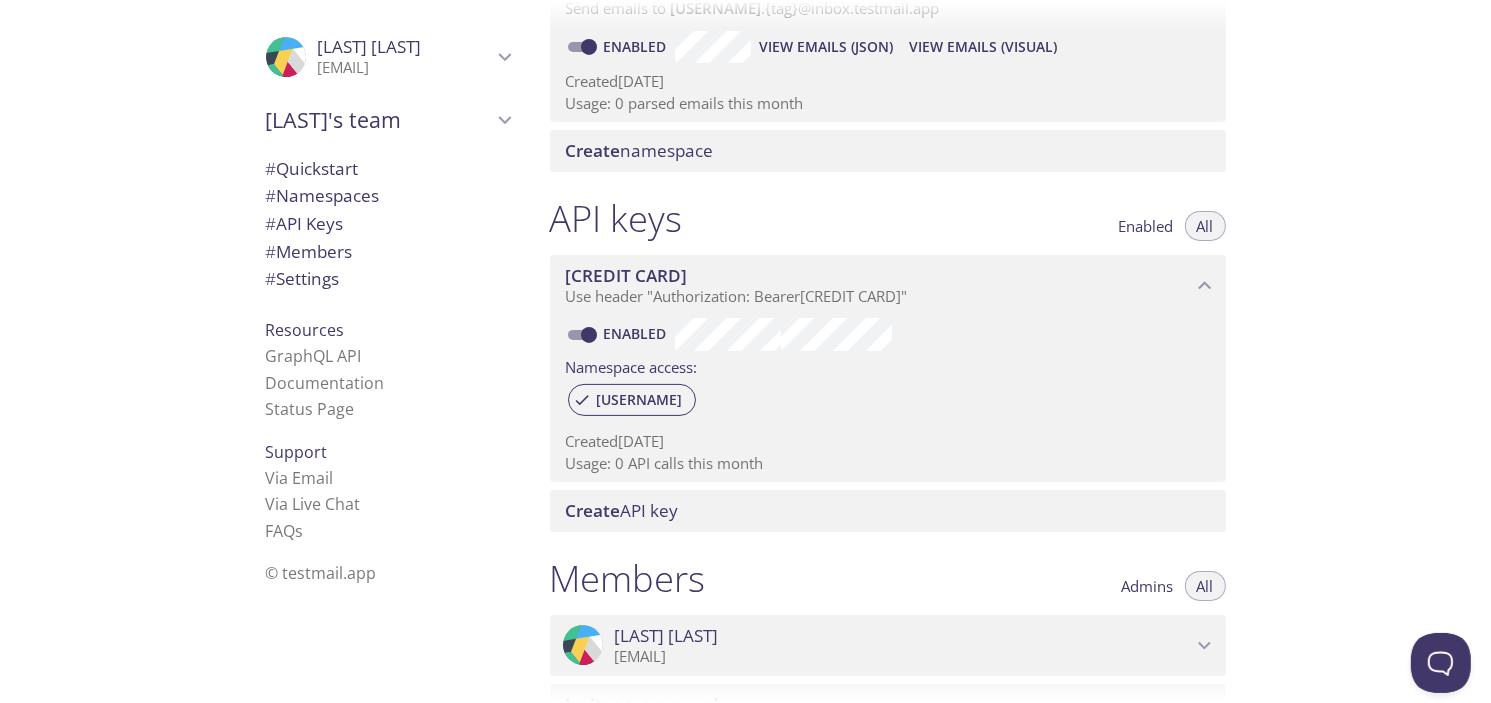 scroll, scrollTop: 343, scrollLeft: 0, axis: vertical 